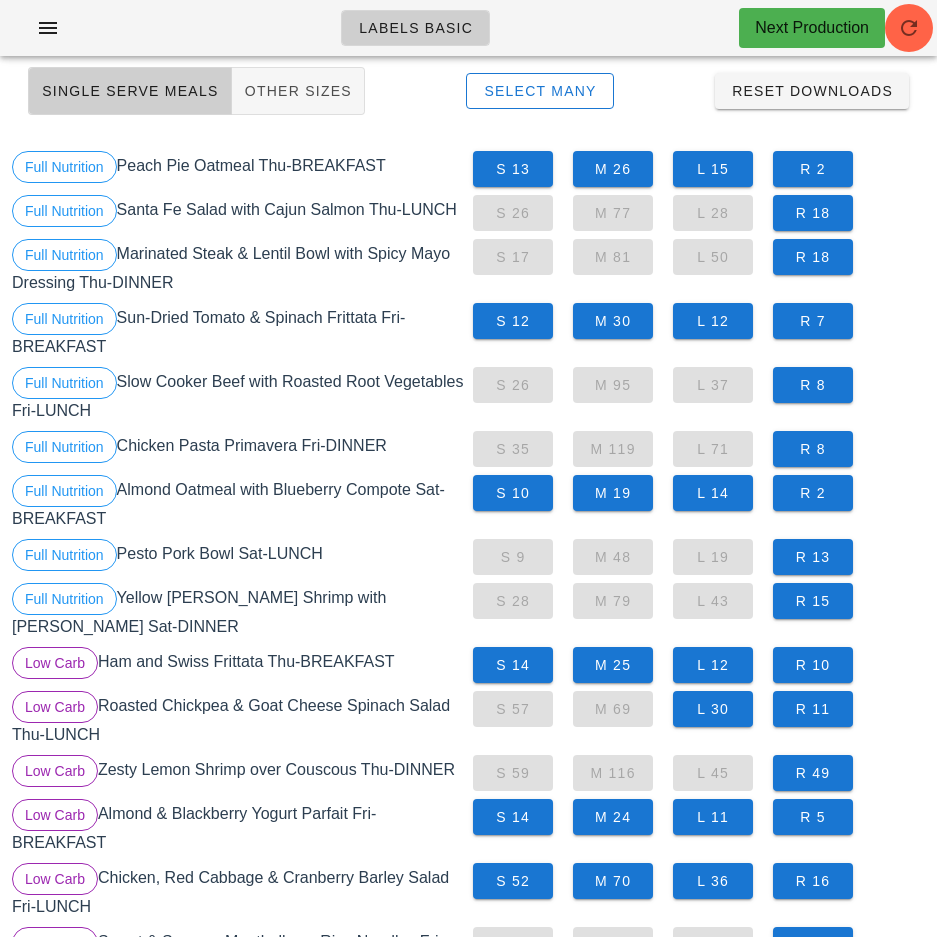 scroll, scrollTop: 0, scrollLeft: 0, axis: both 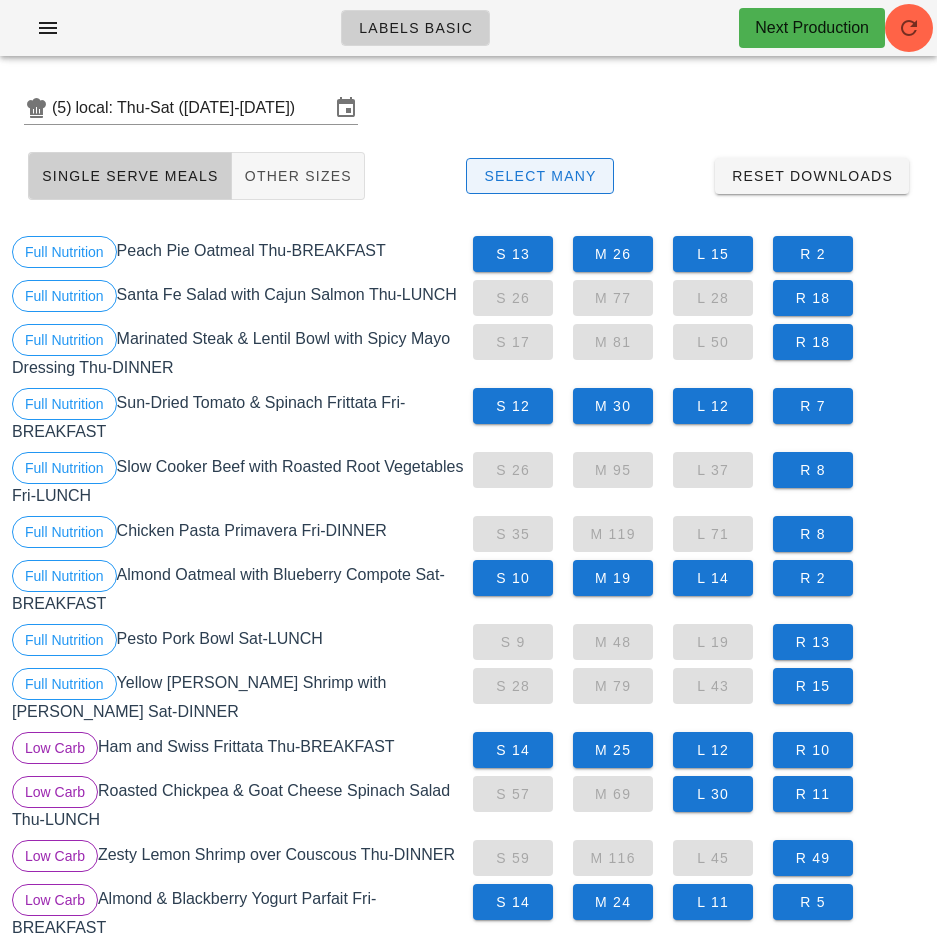 click on "Select Many" at bounding box center (540, 176) 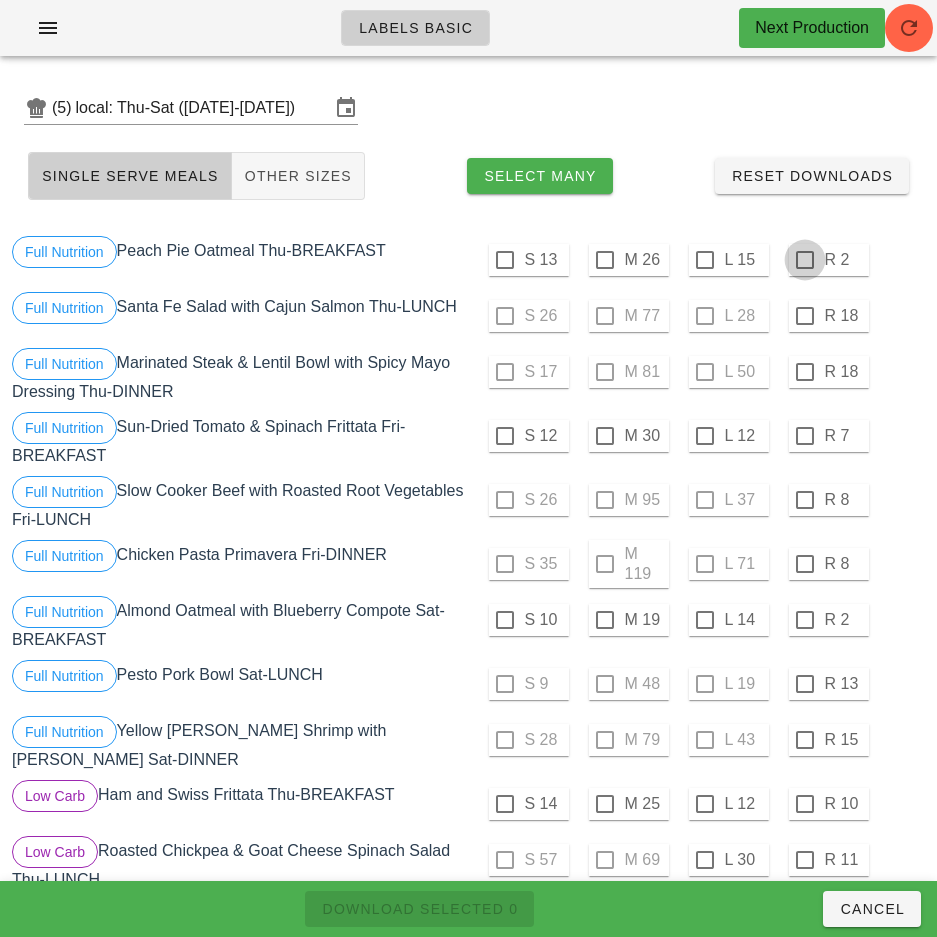click at bounding box center (805, 260) 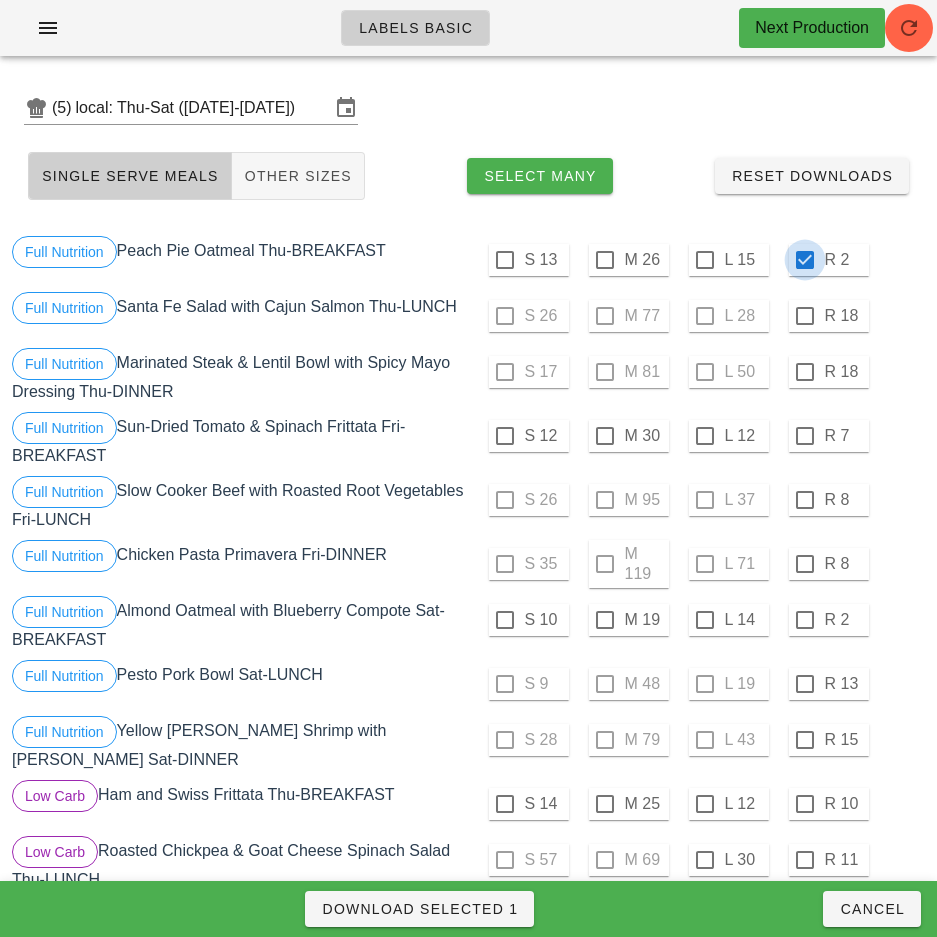click at bounding box center (805, 260) 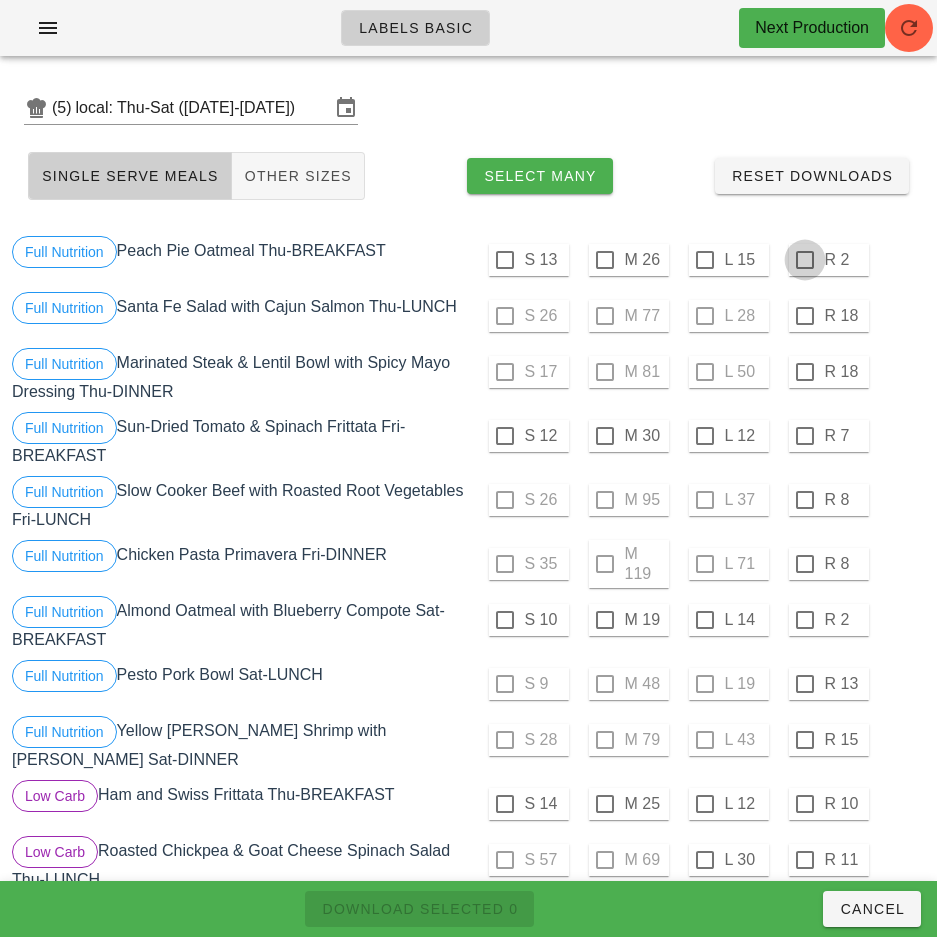 click at bounding box center [805, 260] 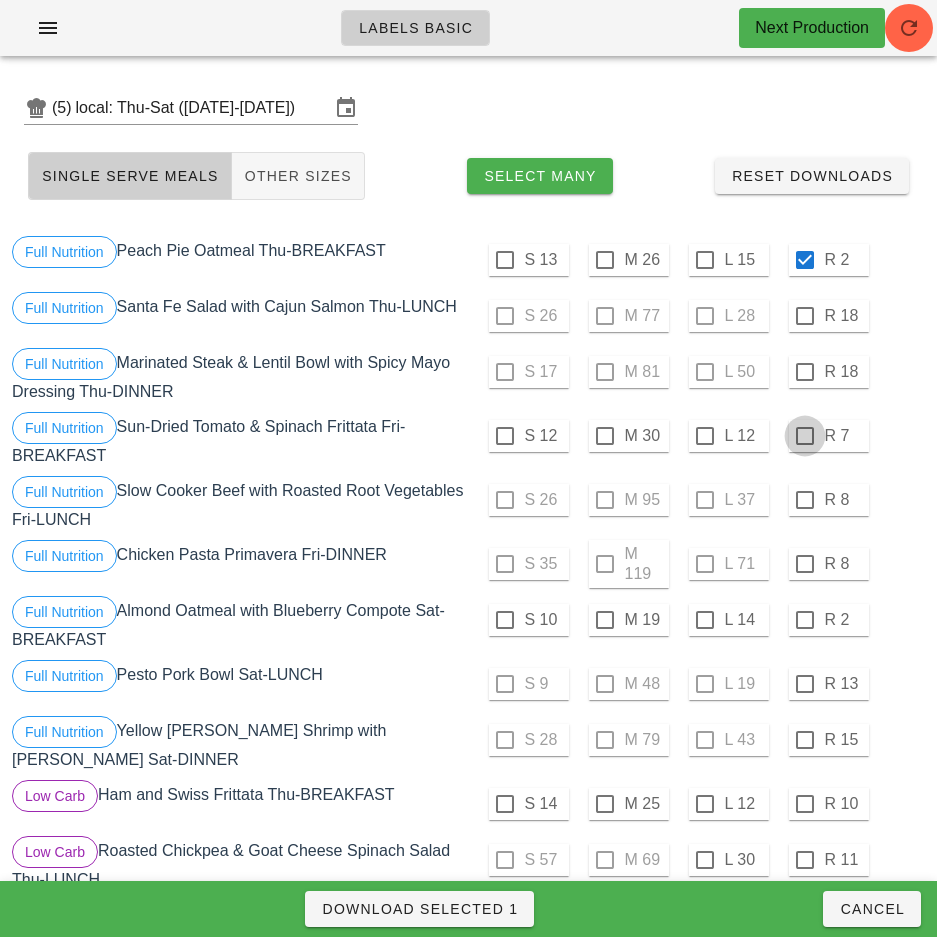 click at bounding box center [805, 316] 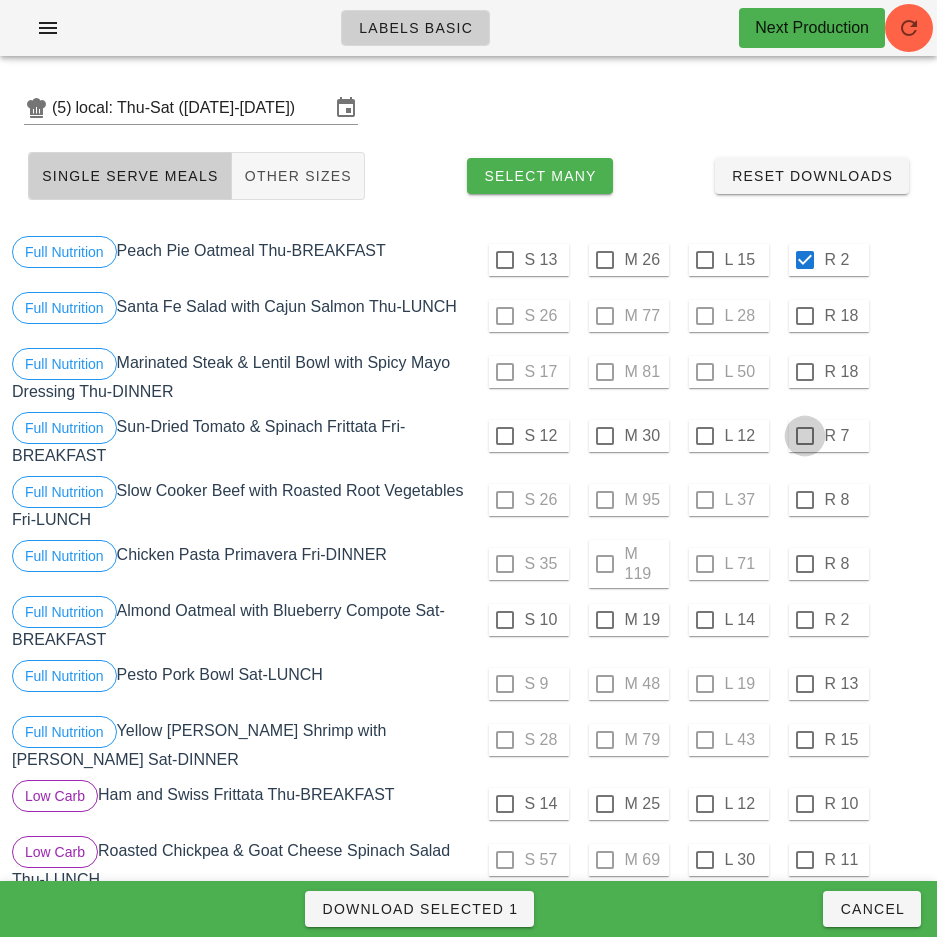 click at bounding box center [805, 372] 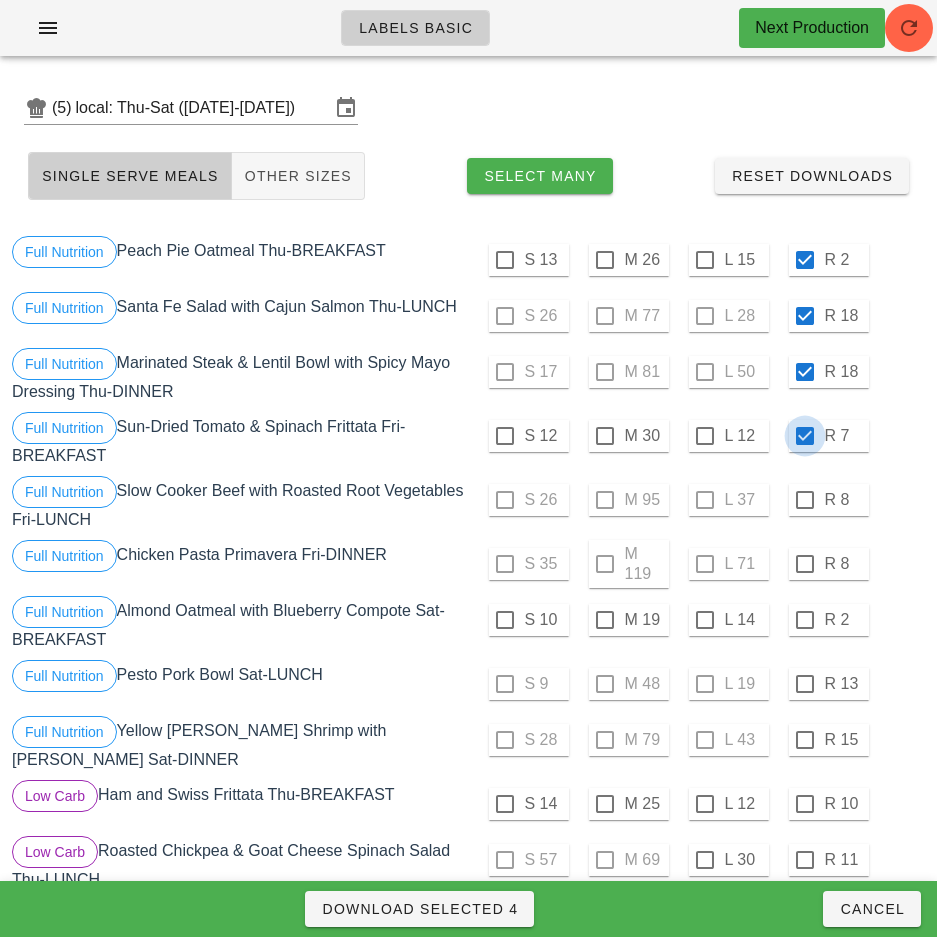 checkbox on "true" 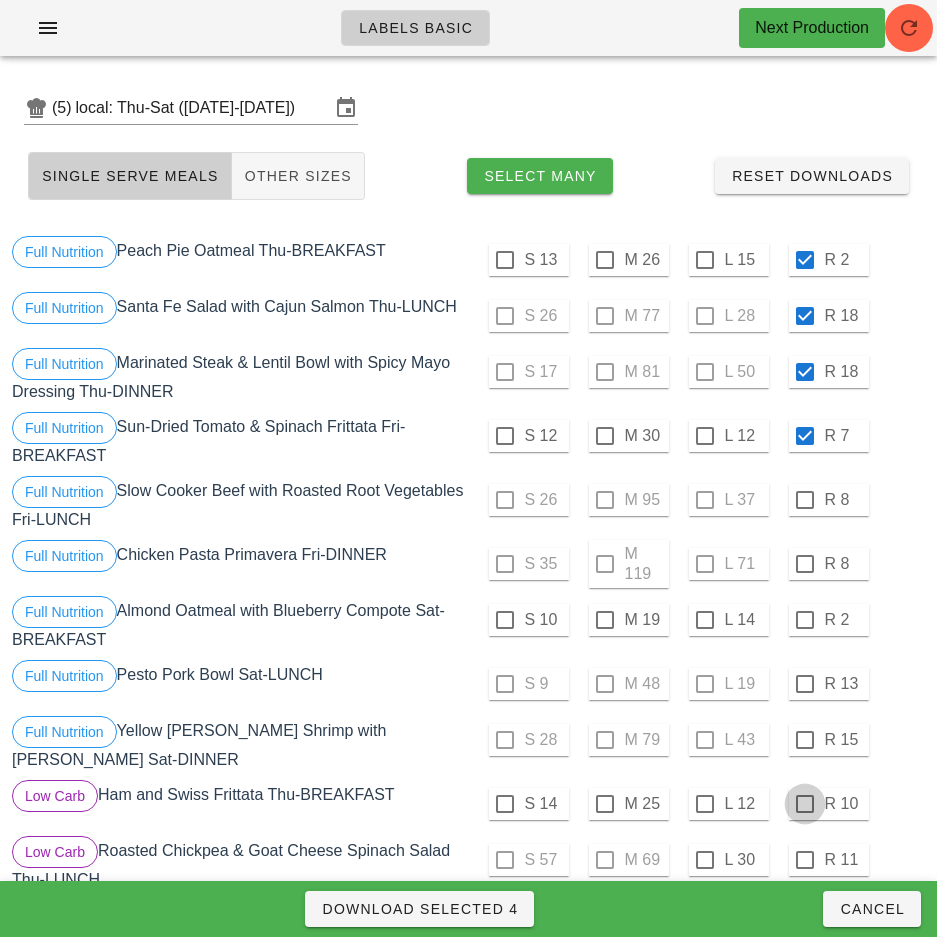 click at bounding box center (805, 500) 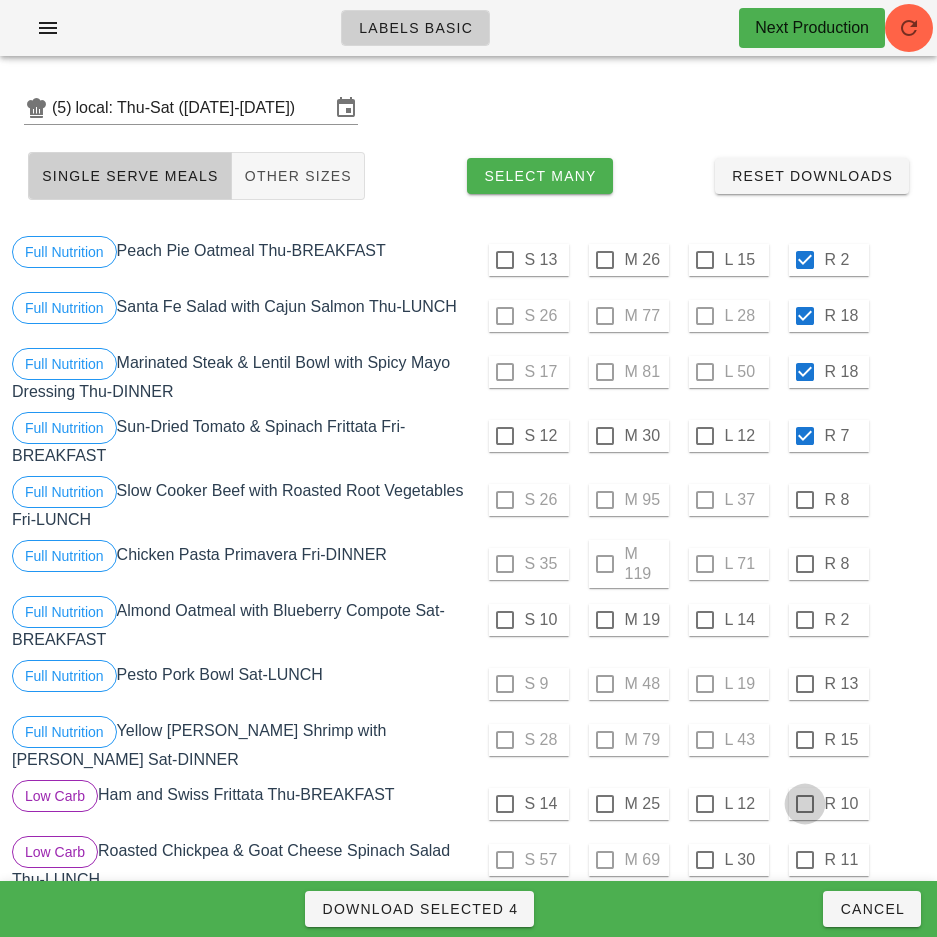 click at bounding box center (805, 564) 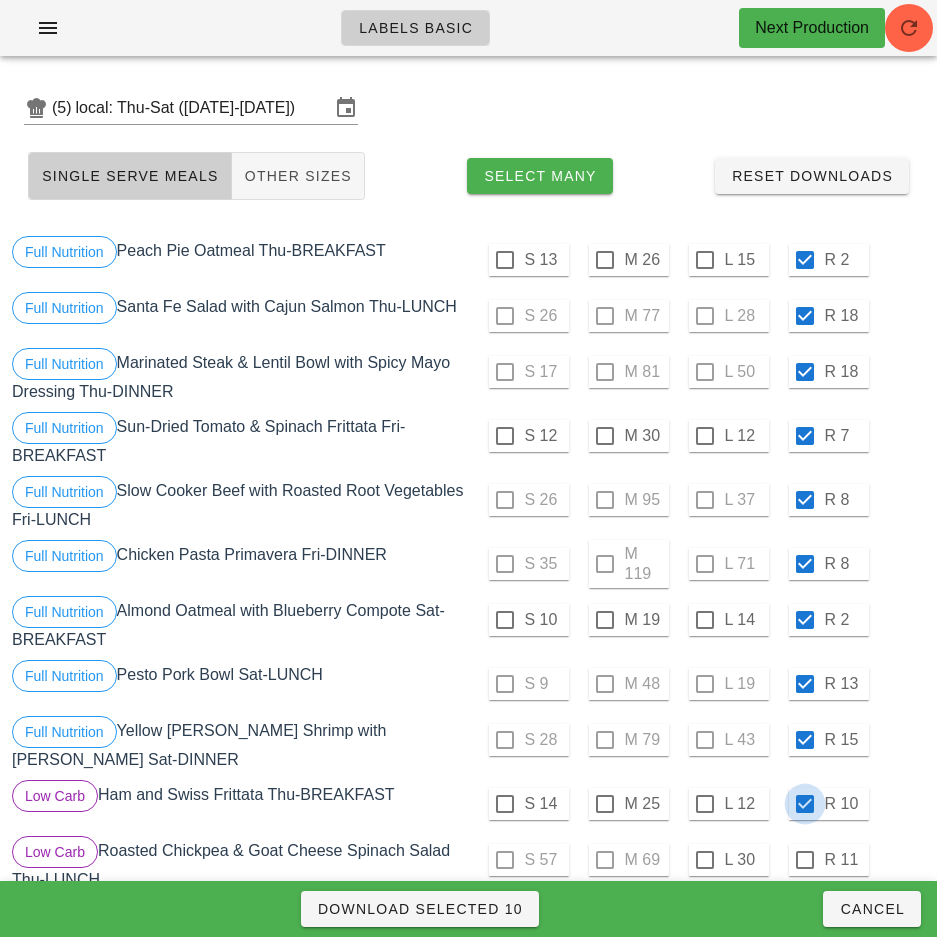 checkbox on "true" 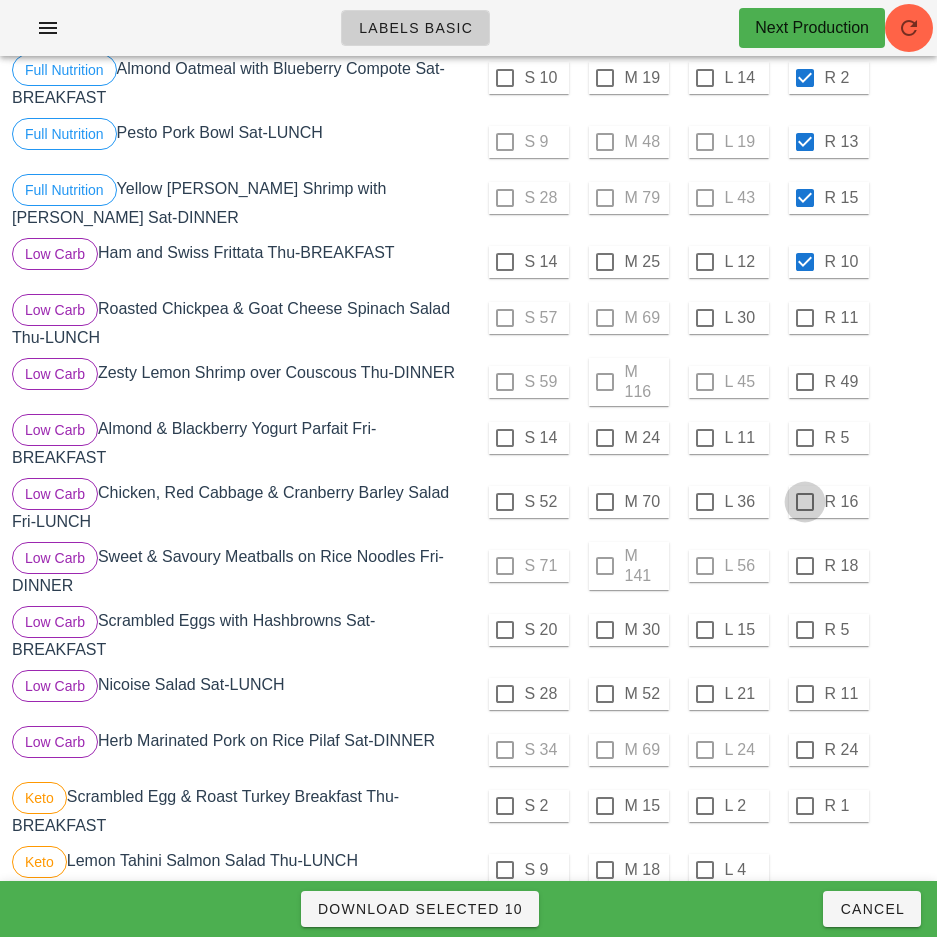 click at bounding box center [805, 318] 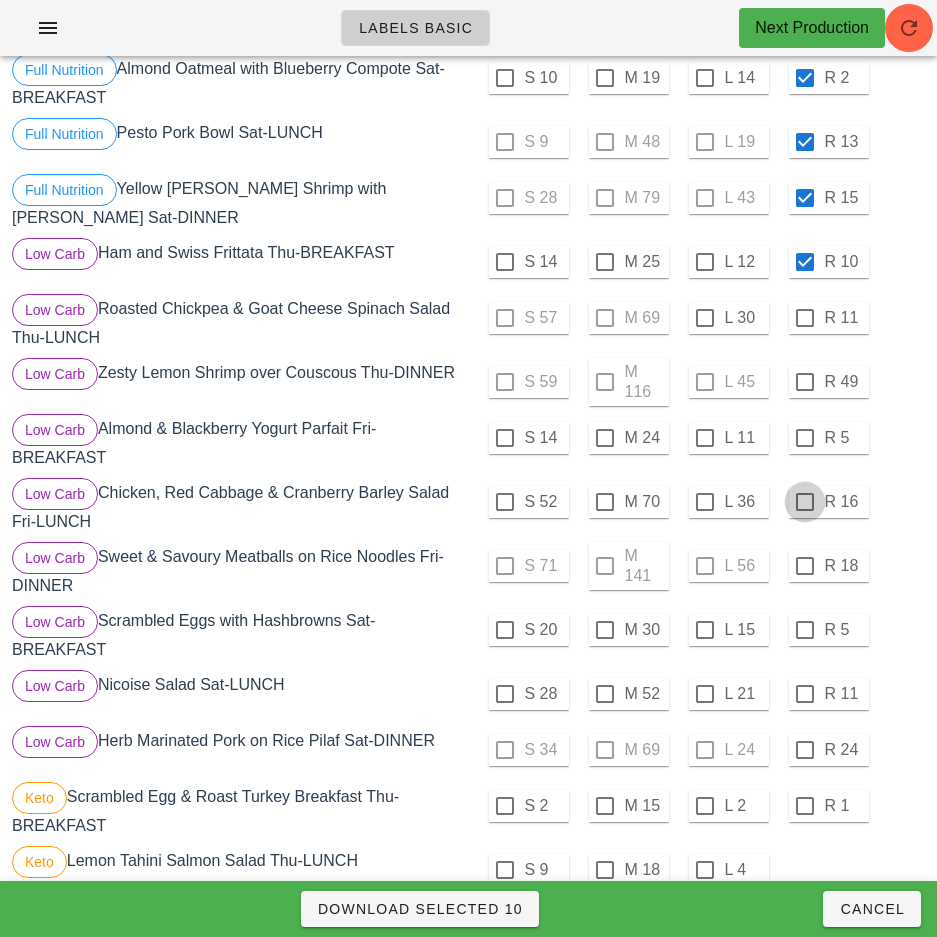 click at bounding box center [805, 502] 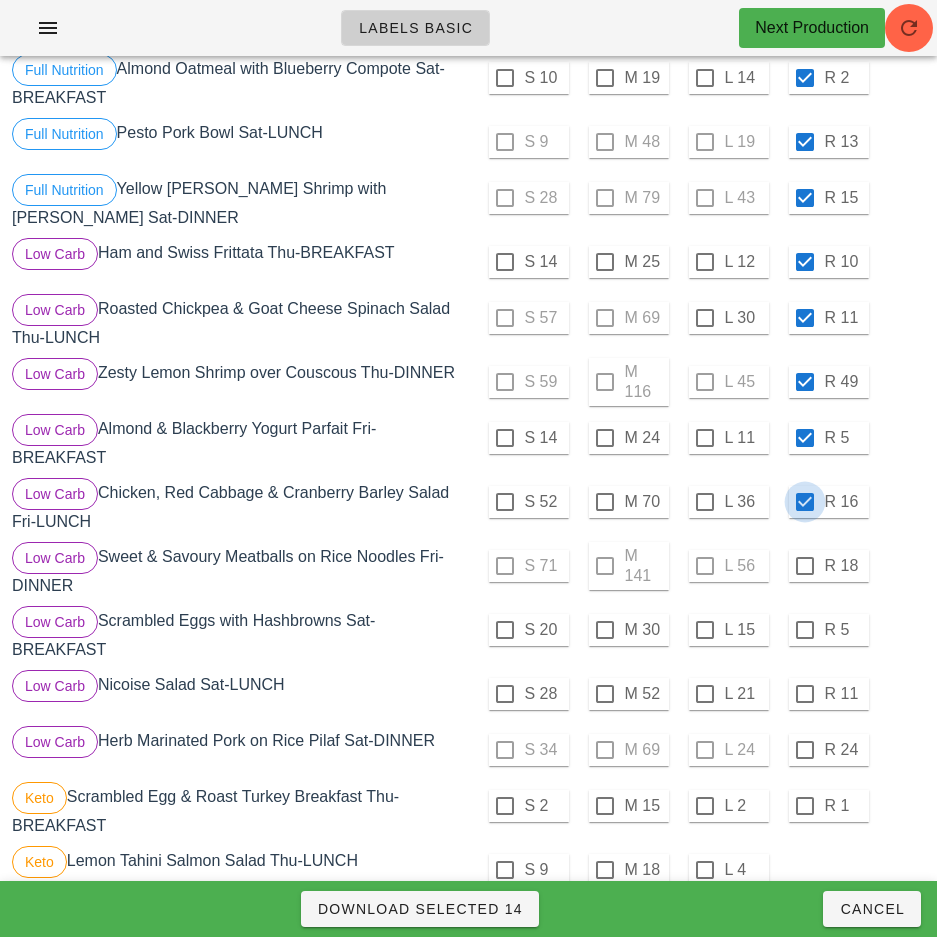 checkbox on "true" 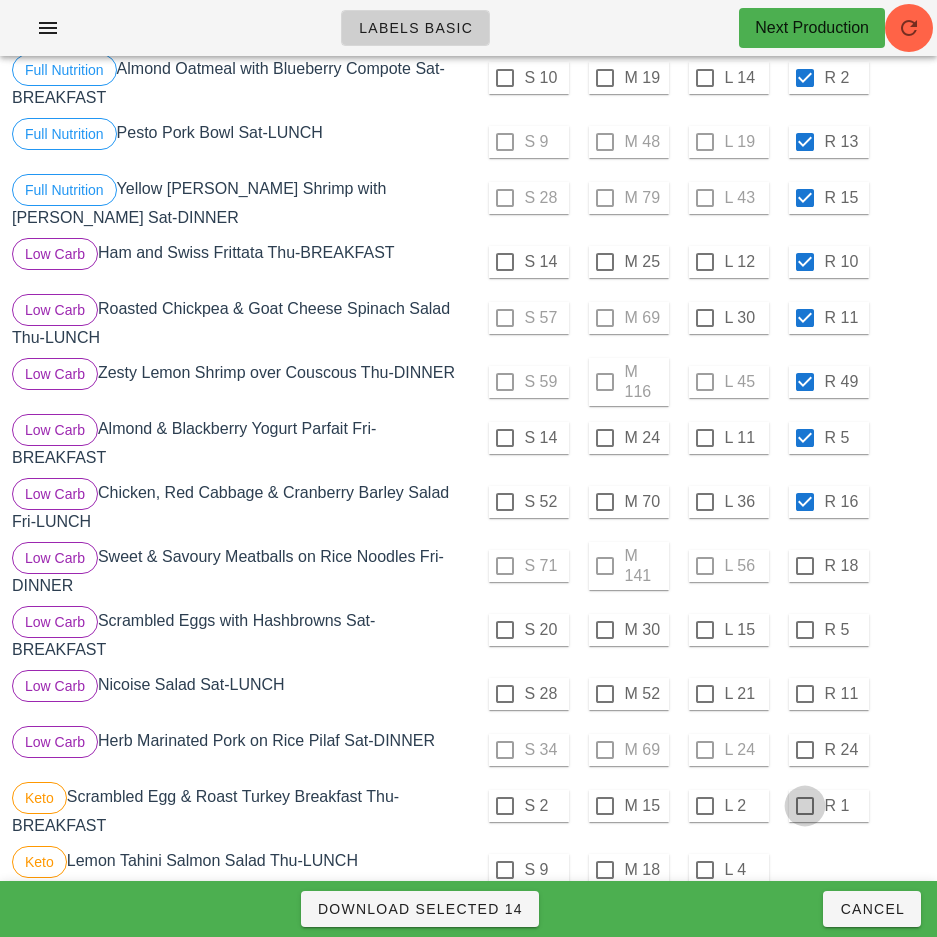 click at bounding box center (805, 566) 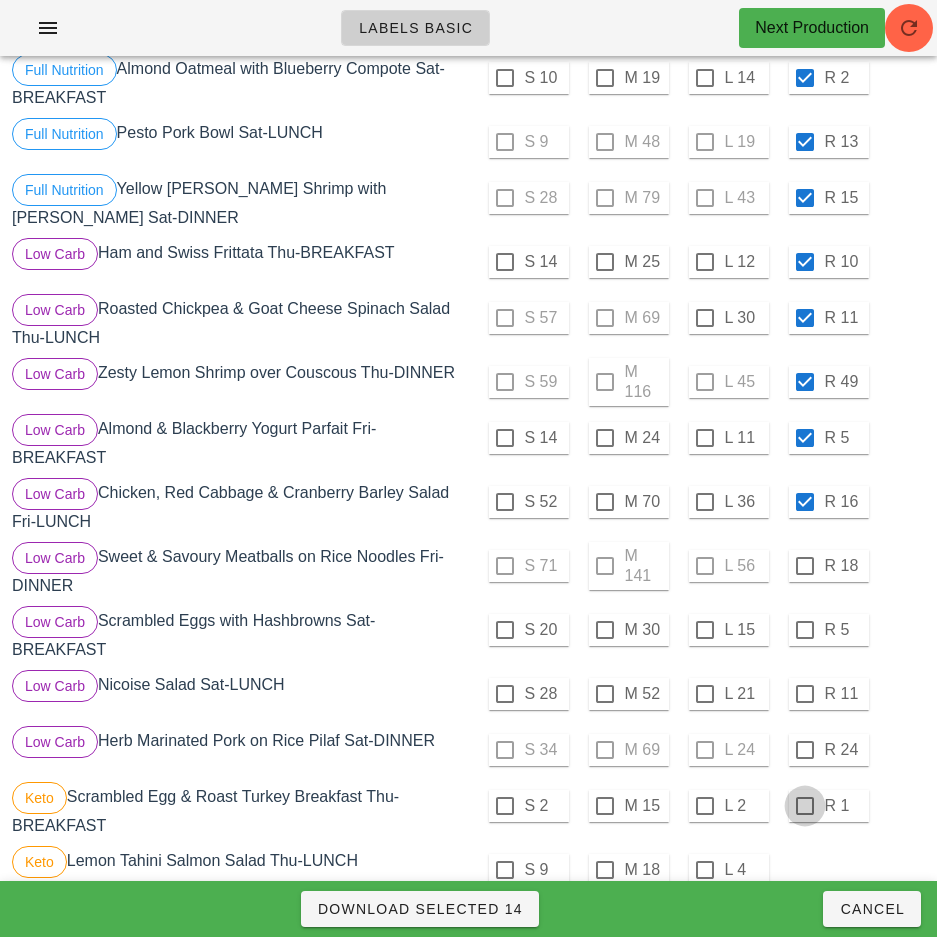 click at bounding box center (805, 630) 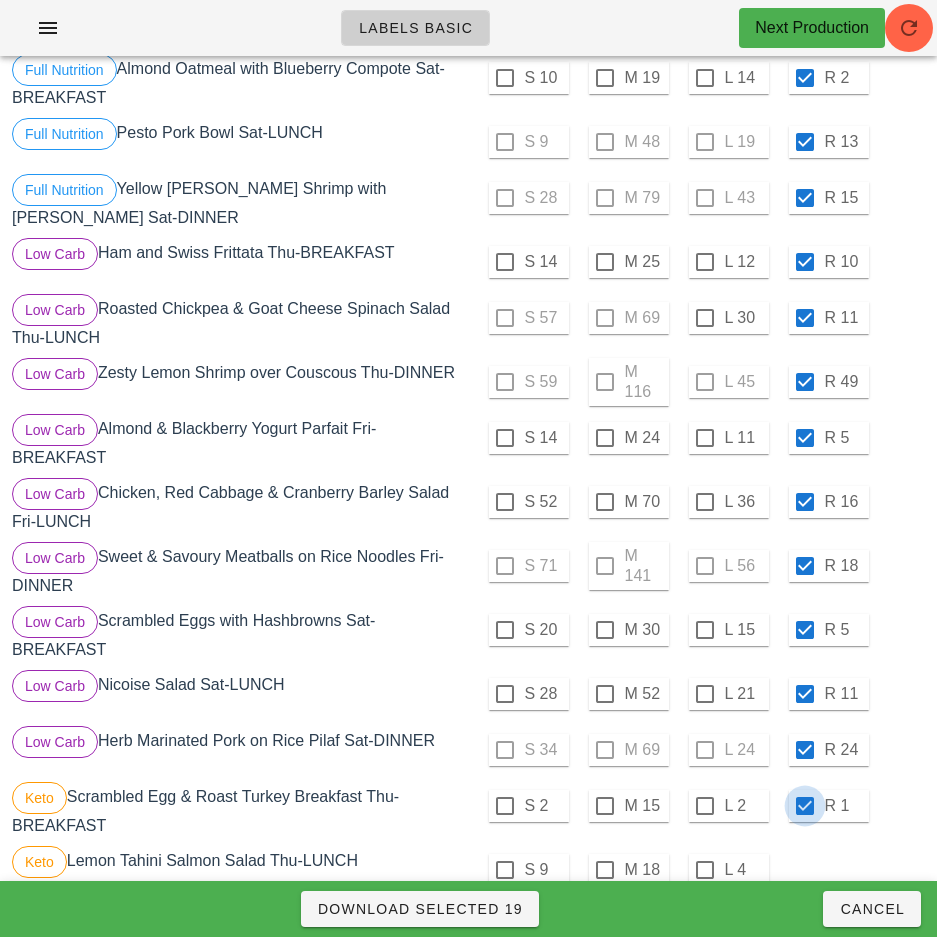 checkbox on "true" 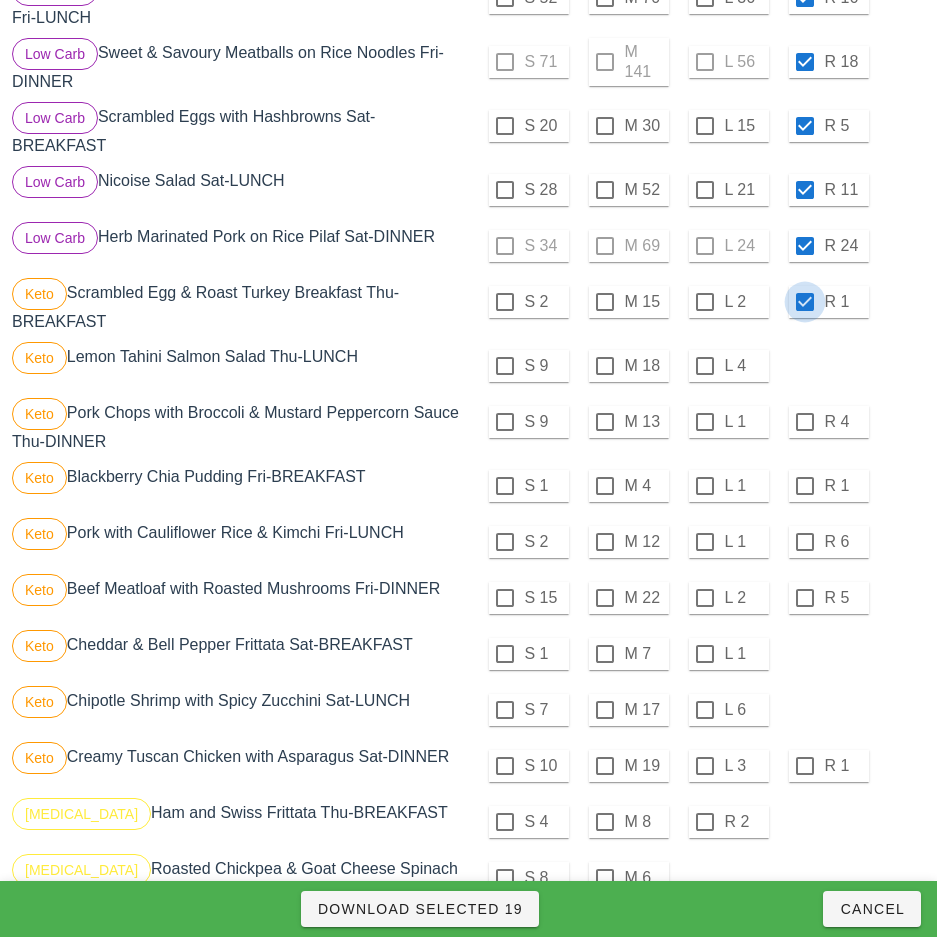scroll, scrollTop: 1048, scrollLeft: 0, axis: vertical 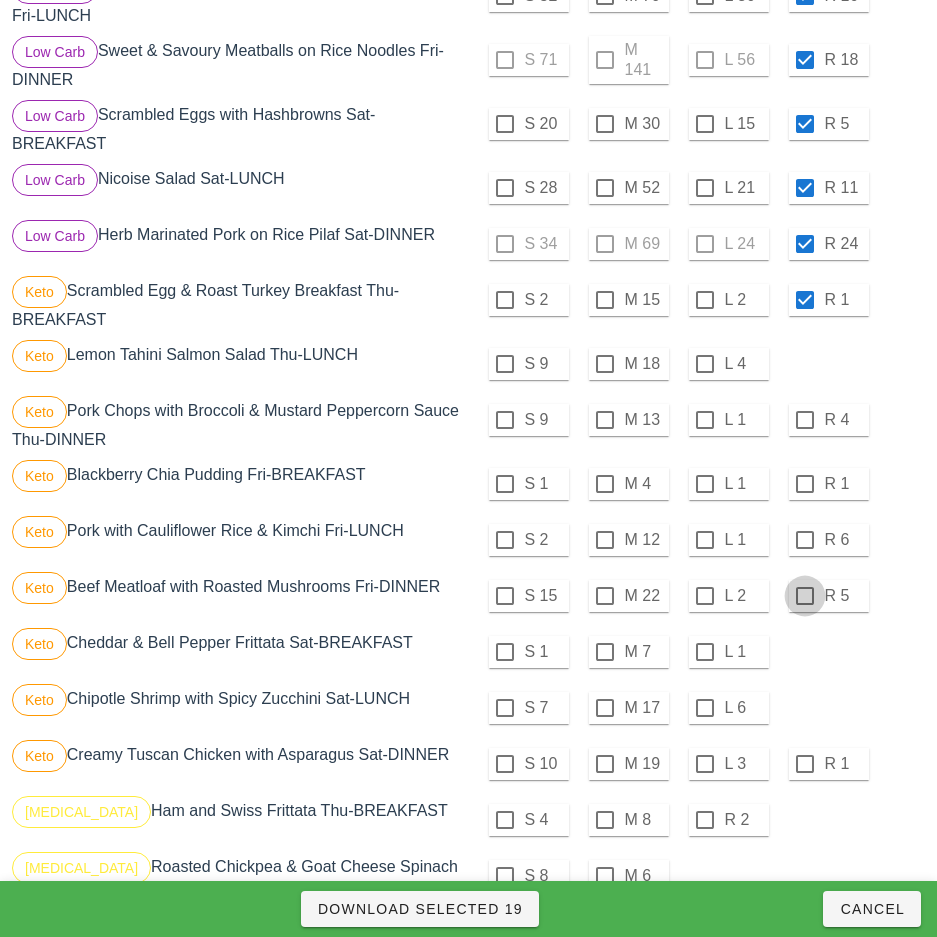 click at bounding box center [805, 420] 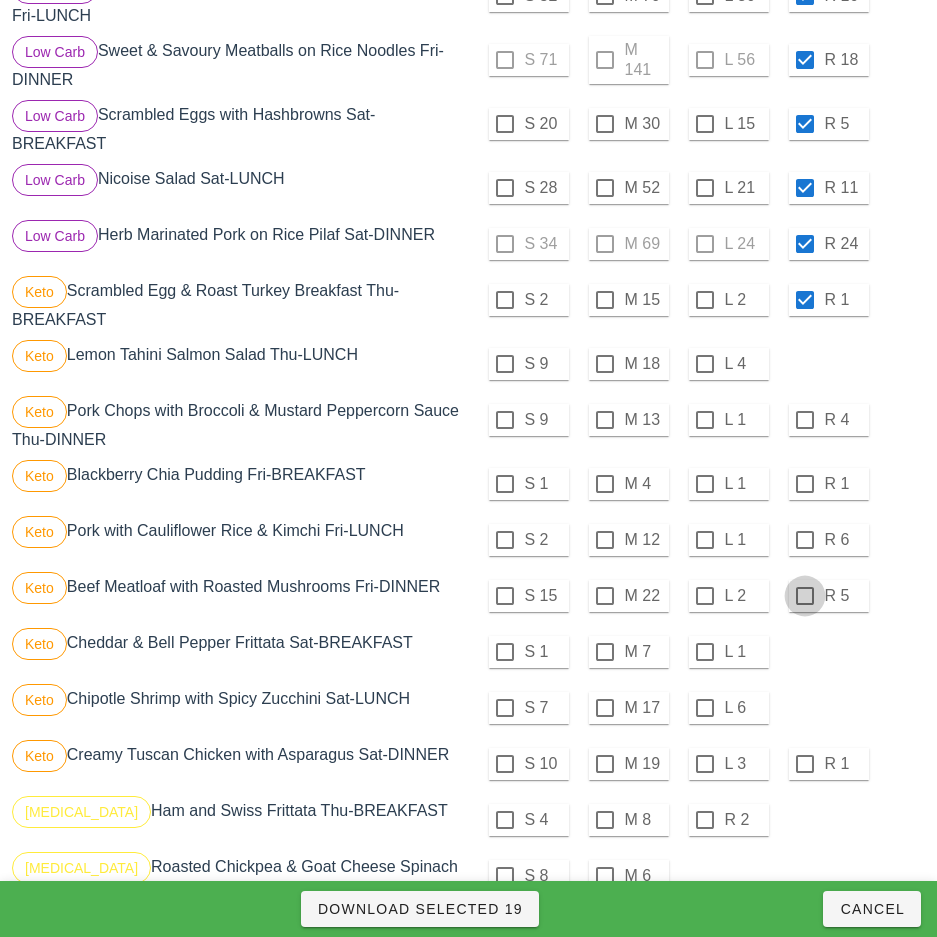 click at bounding box center [805, 484] 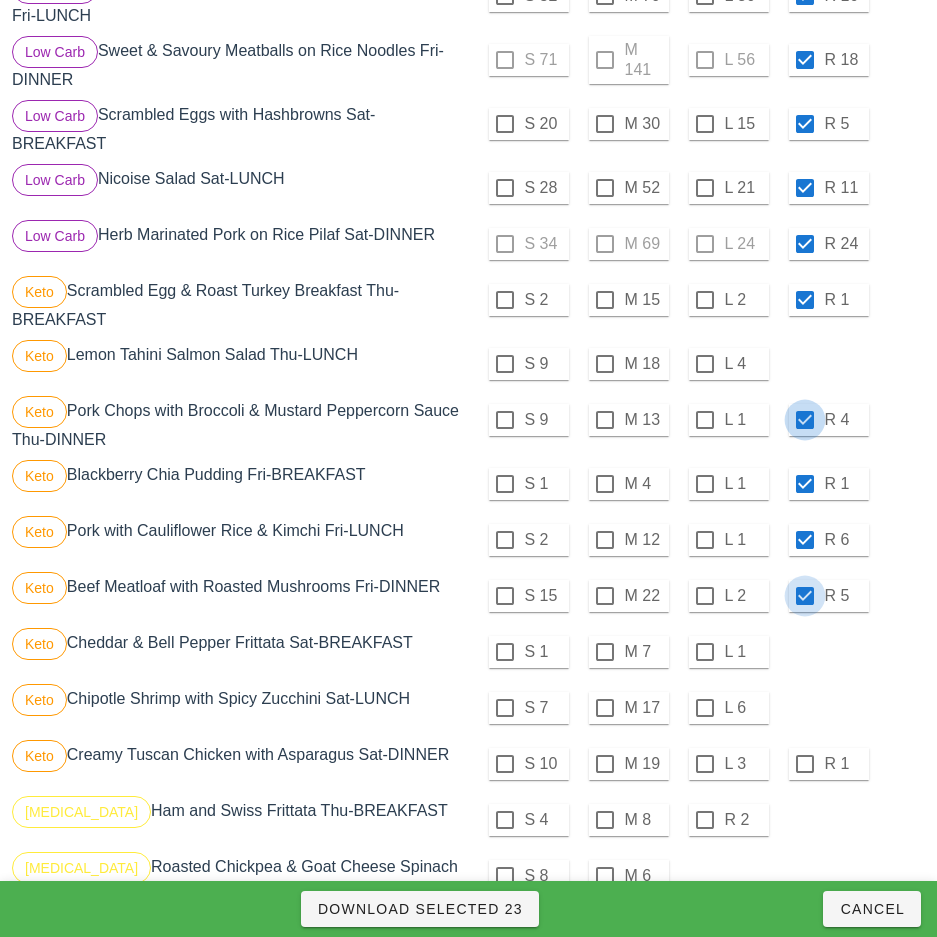 checkbox on "true" 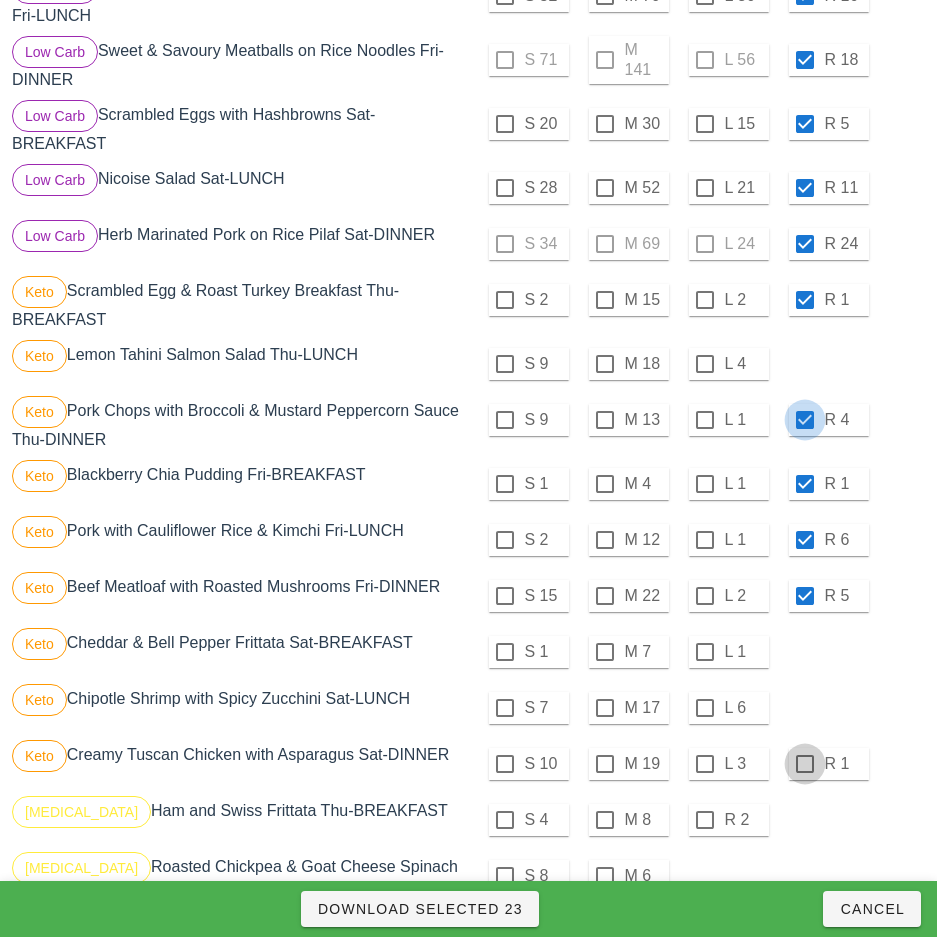 click at bounding box center (805, 764) 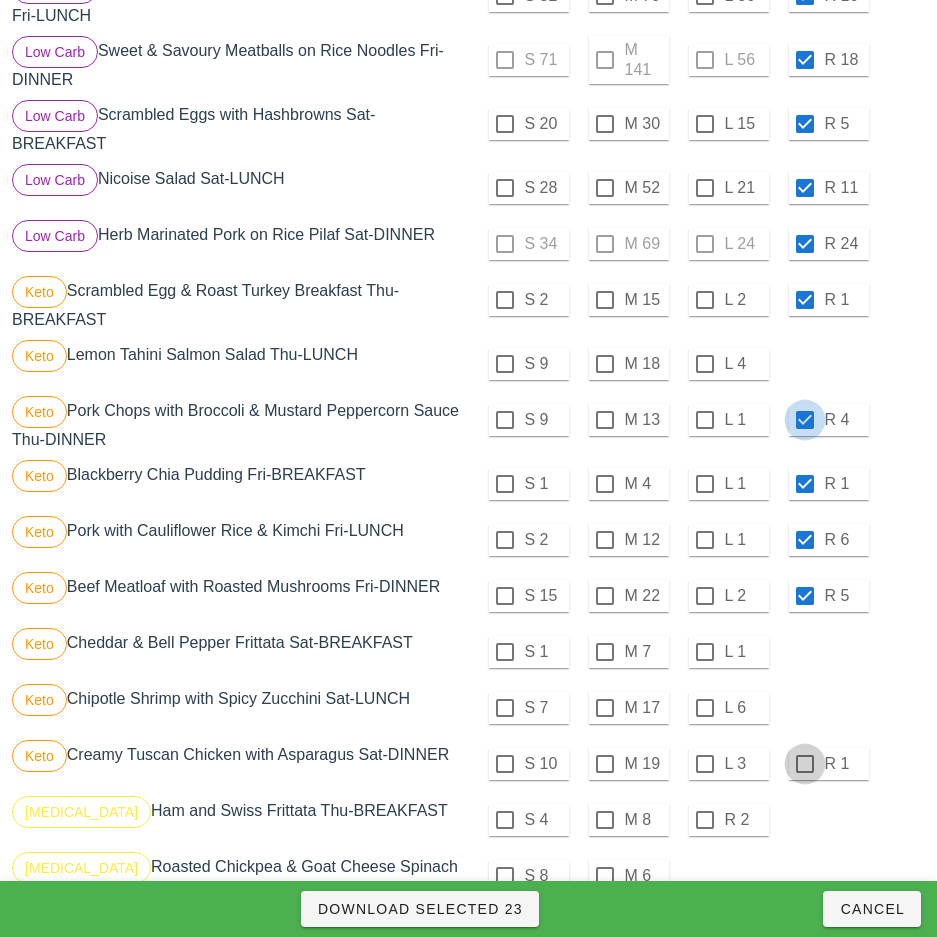 scroll, scrollTop: 1580, scrollLeft: 0, axis: vertical 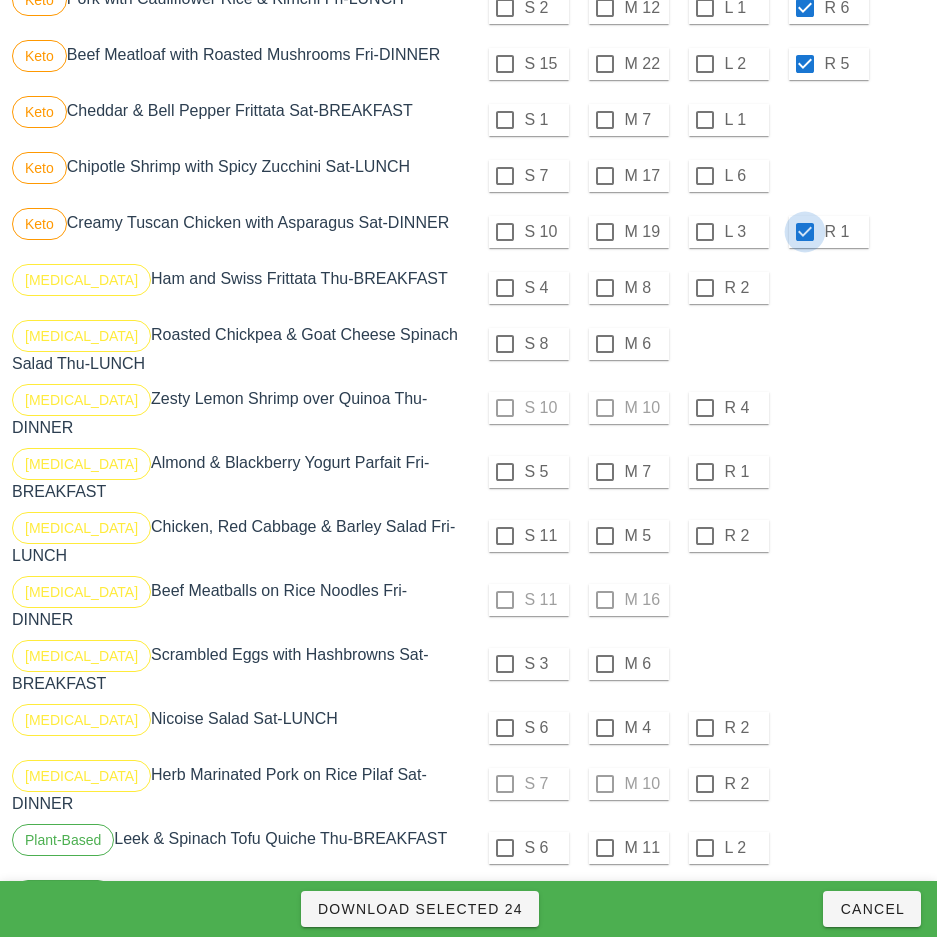 checkbox on "true" 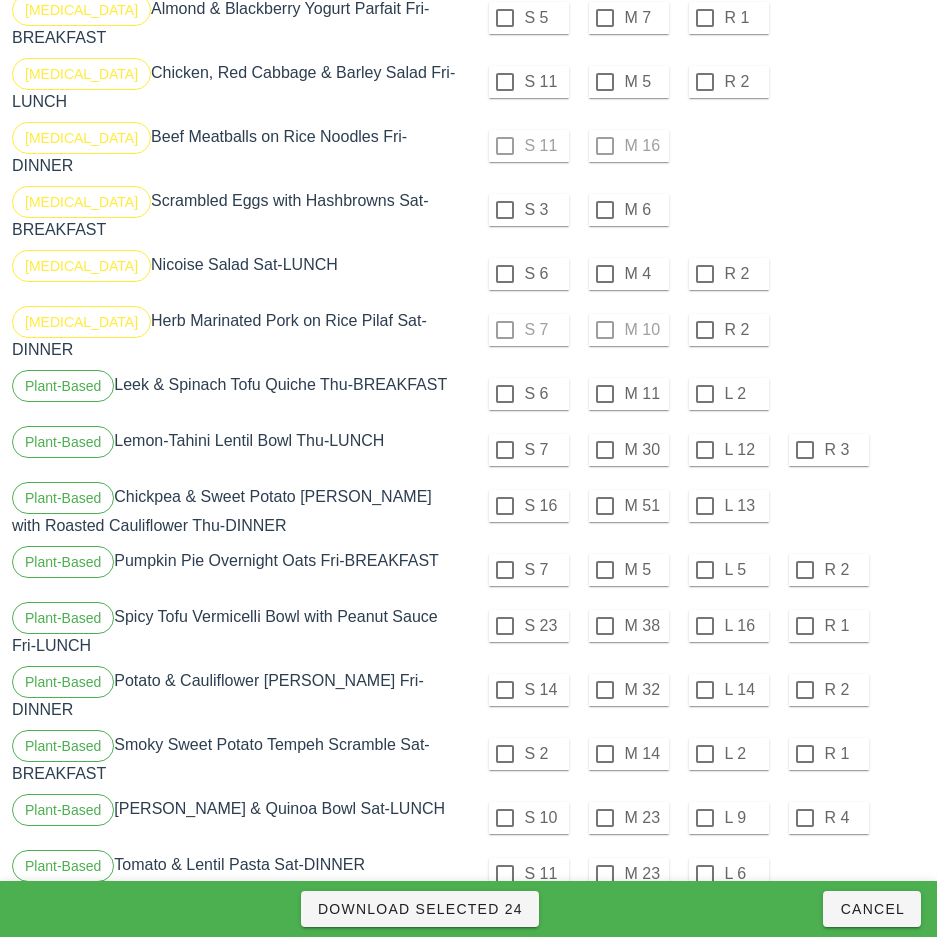 scroll, scrollTop: 2047, scrollLeft: 0, axis: vertical 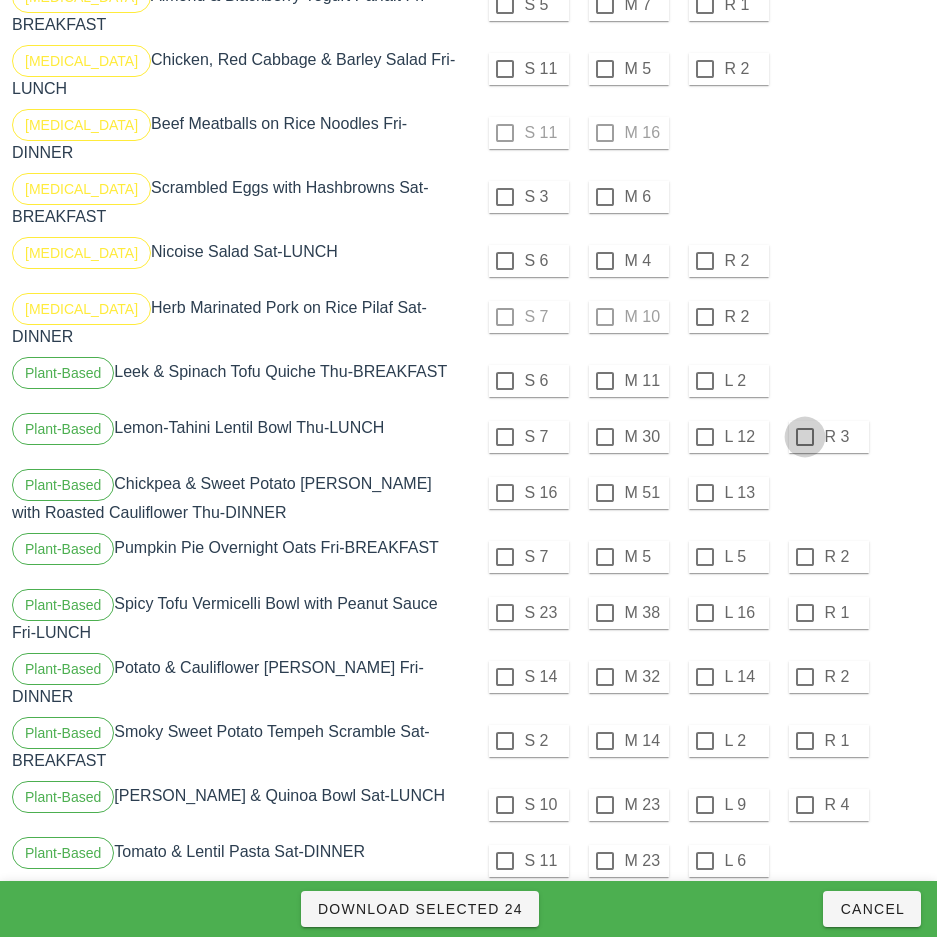 click at bounding box center (805, 437) 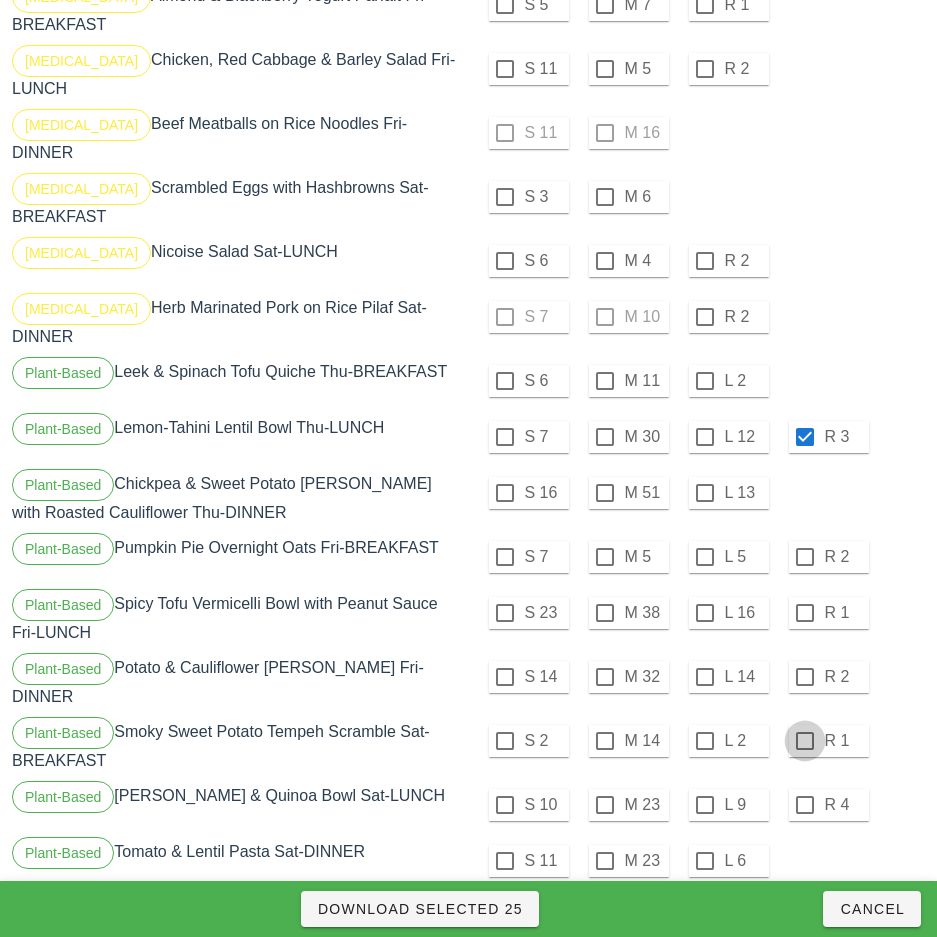 click at bounding box center [805, 557] 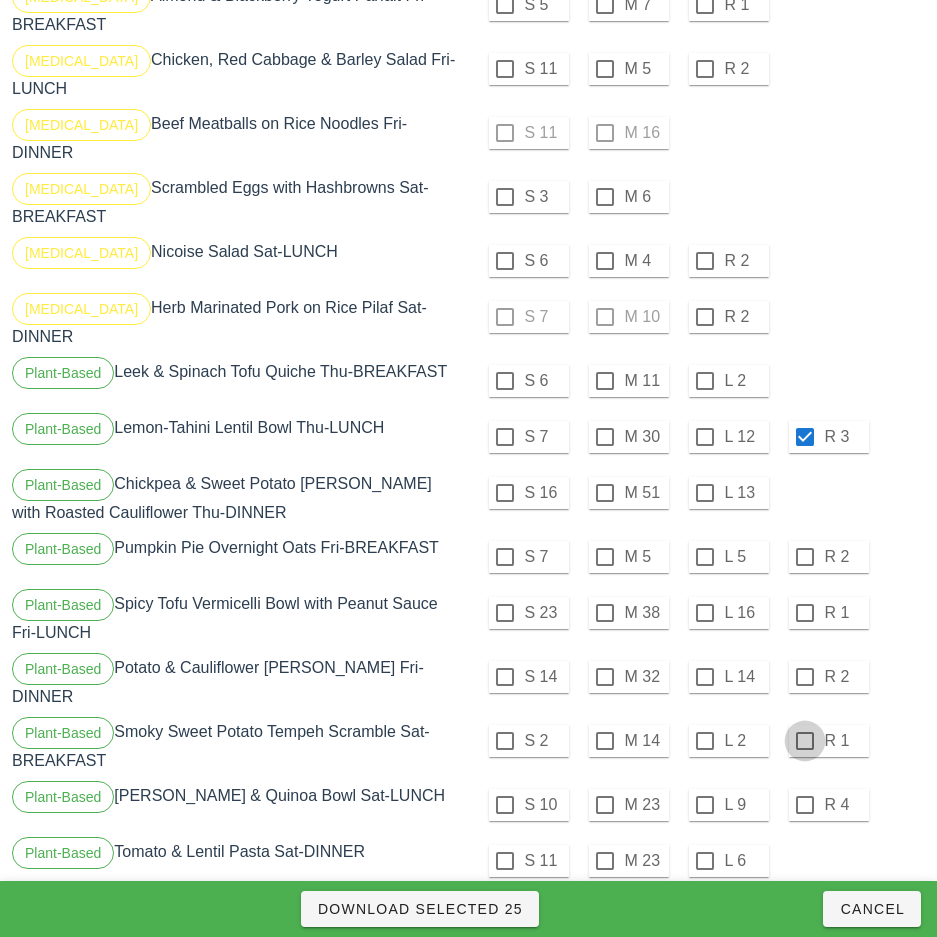 click at bounding box center (805, 613) 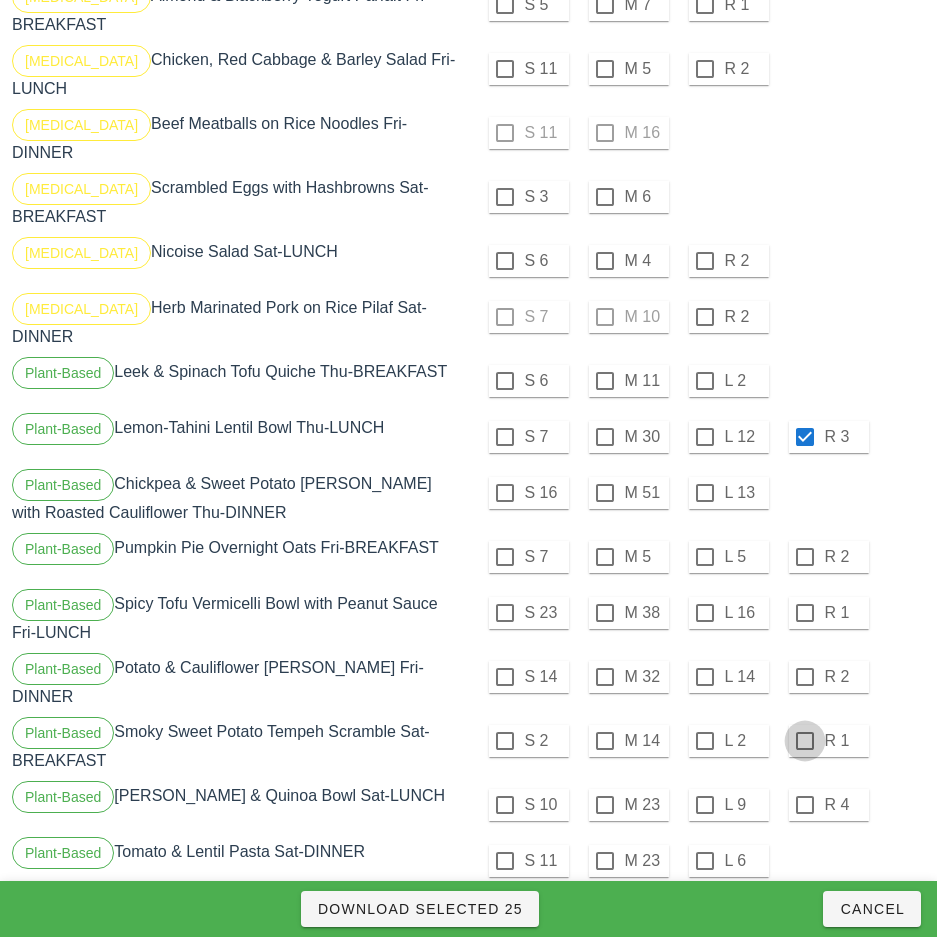 click at bounding box center [805, 677] 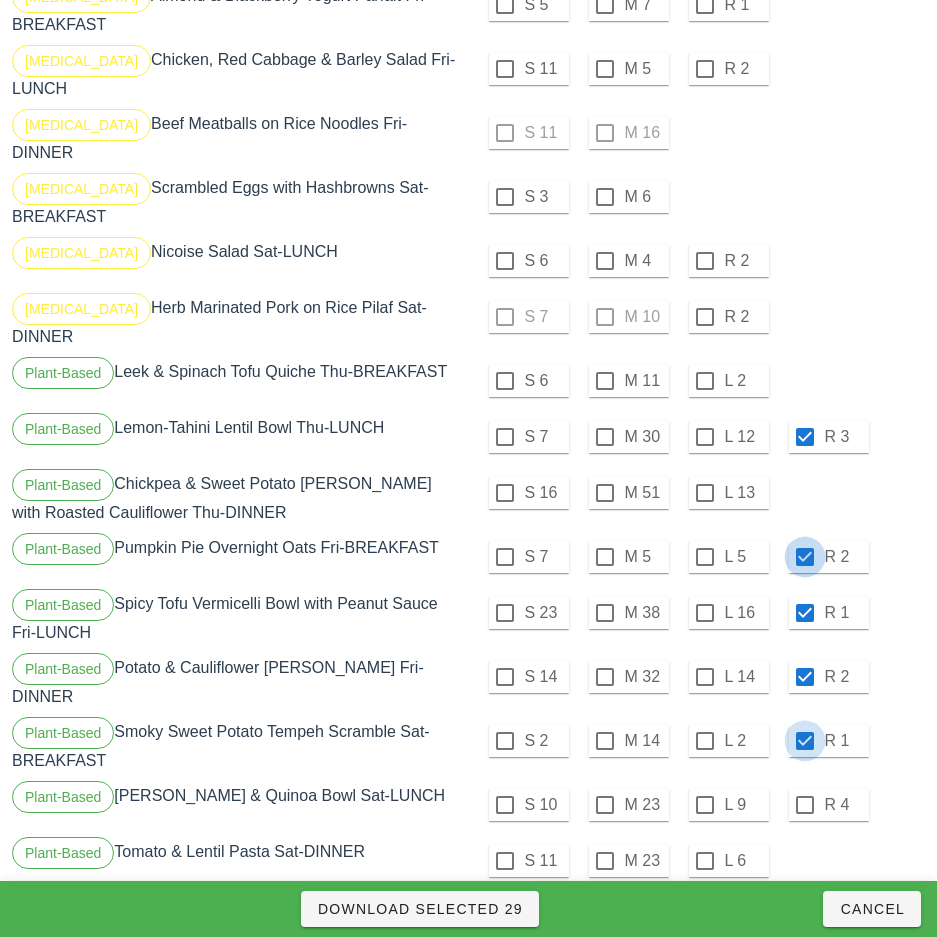 click at bounding box center [805, 805] 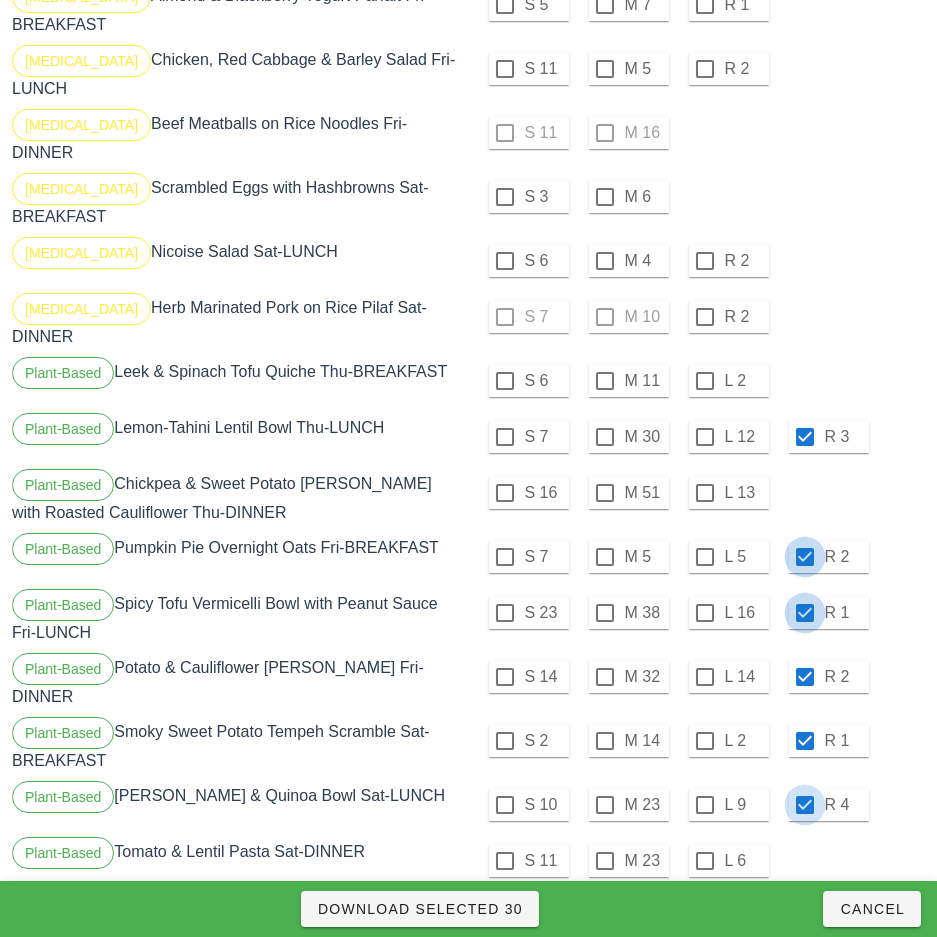 checkbox on "true" 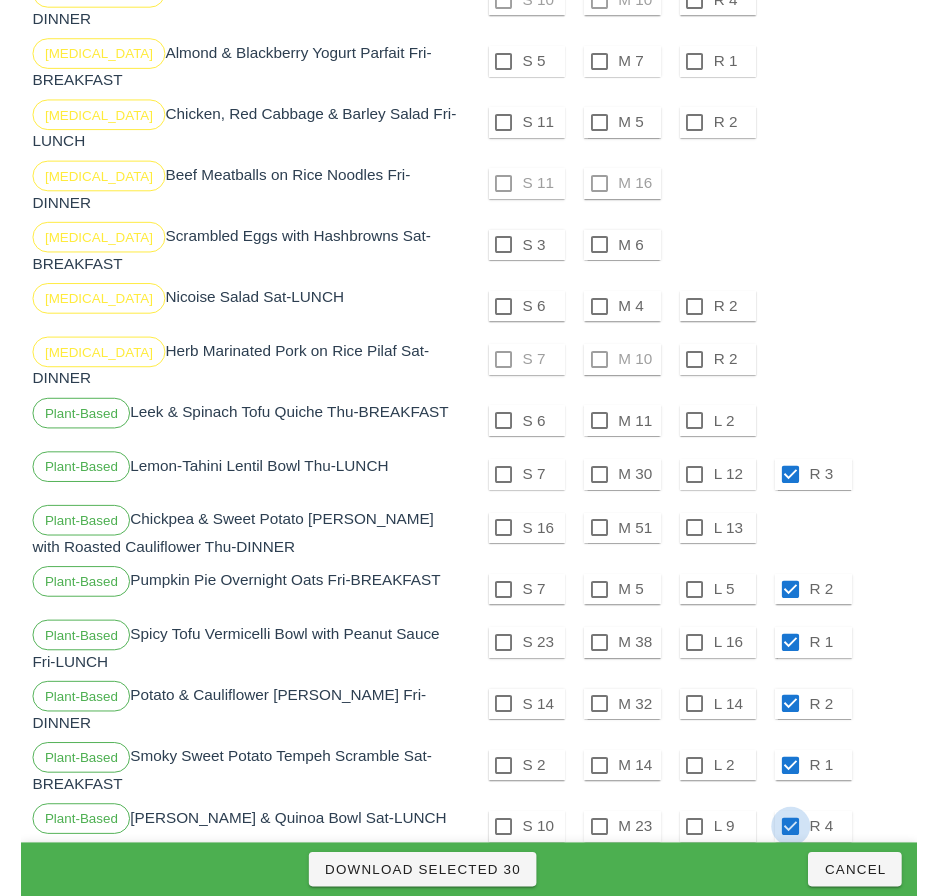 scroll, scrollTop: 2047, scrollLeft: 0, axis: vertical 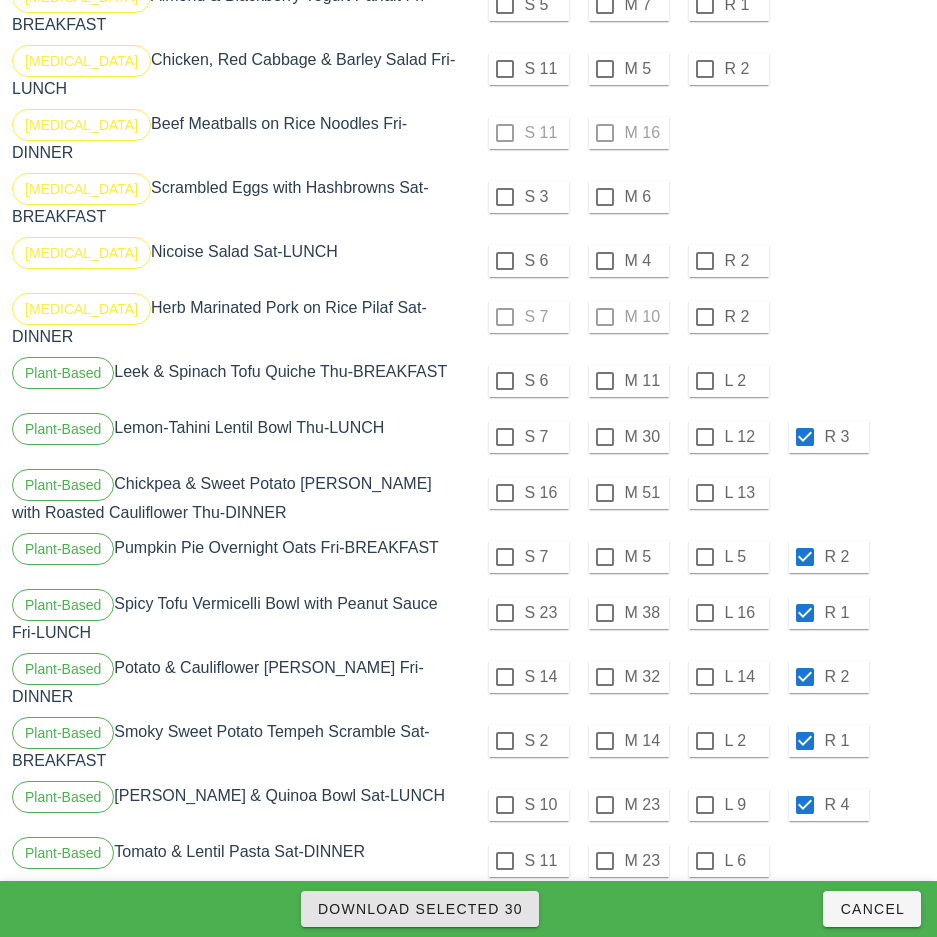click on "Download Selected 30" at bounding box center (420, 909) 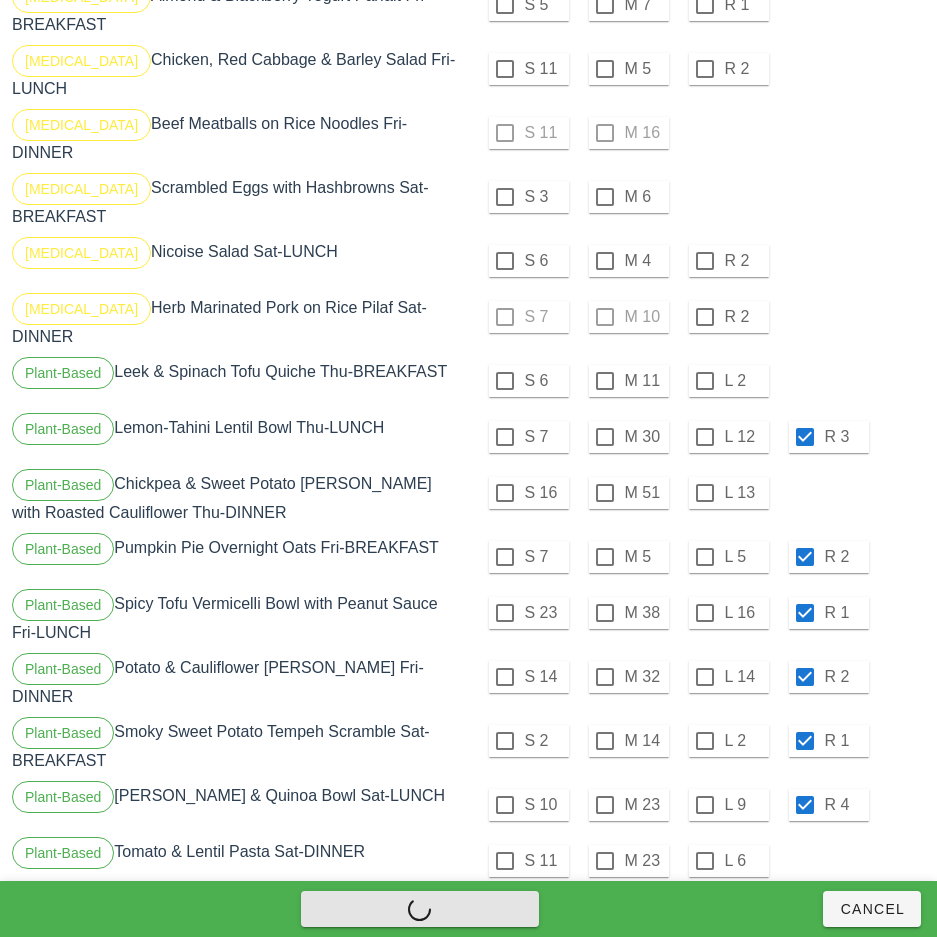 checkbox on "false" 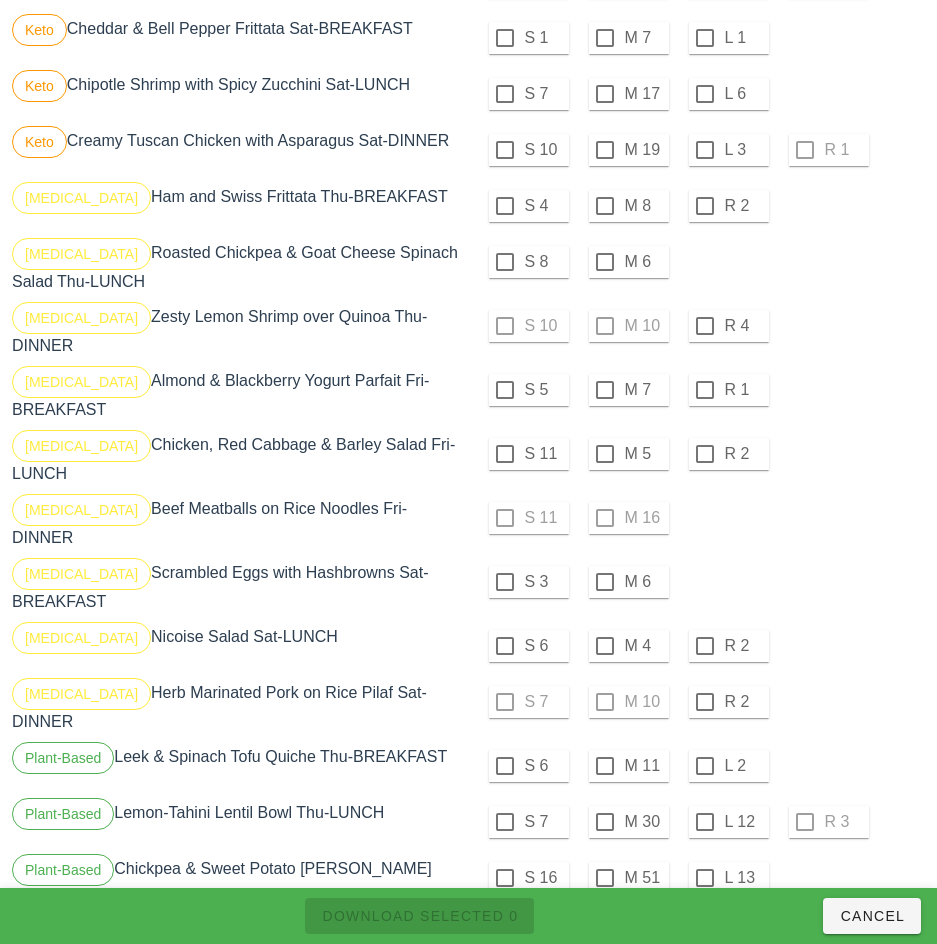 scroll, scrollTop: 1663, scrollLeft: 0, axis: vertical 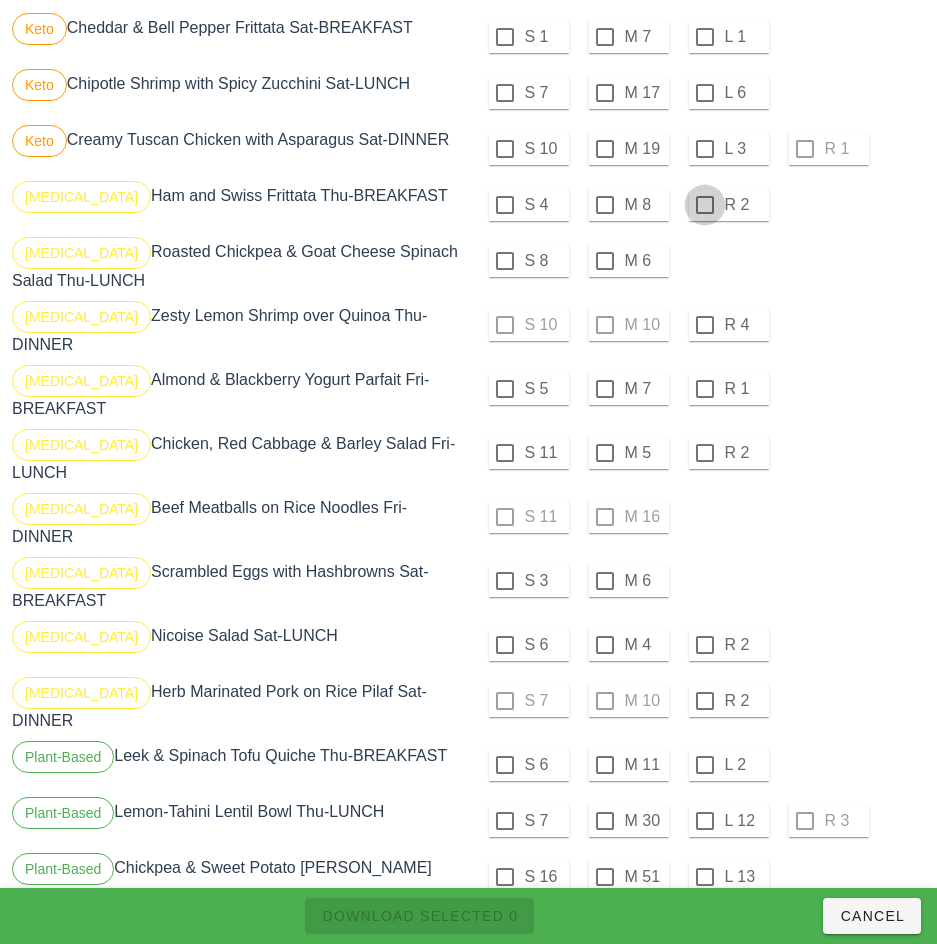 click at bounding box center [705, 205] 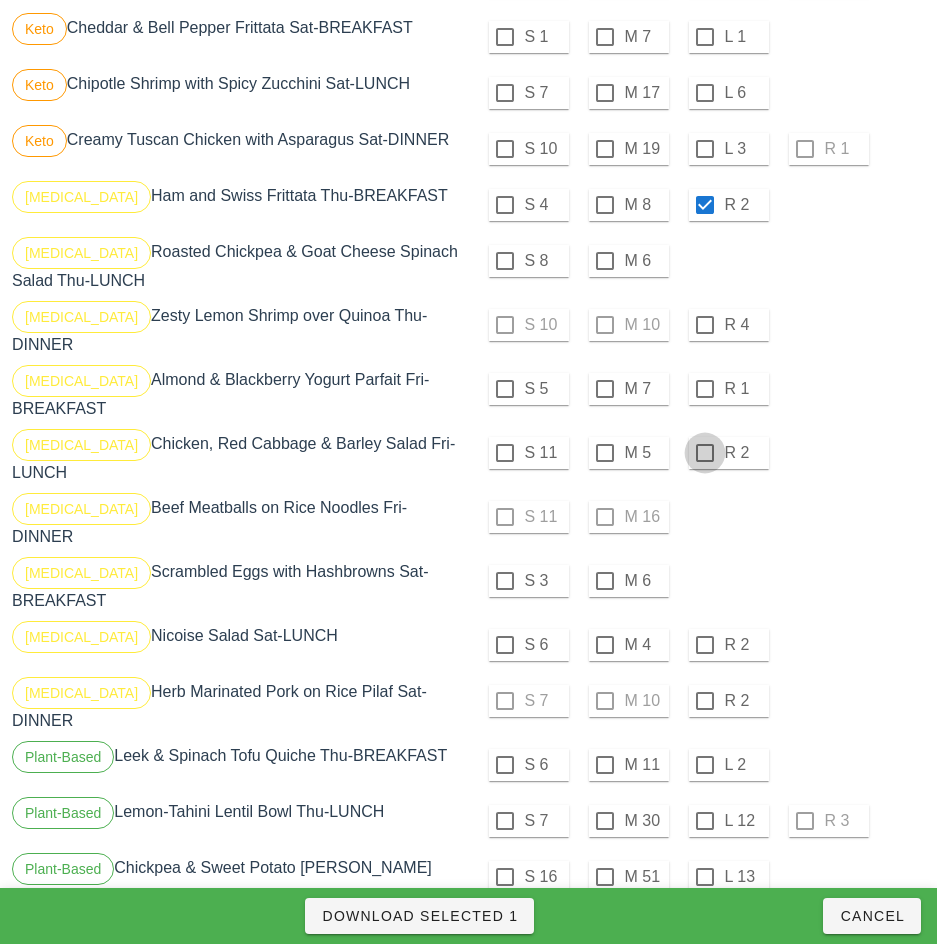 click at bounding box center (705, 325) 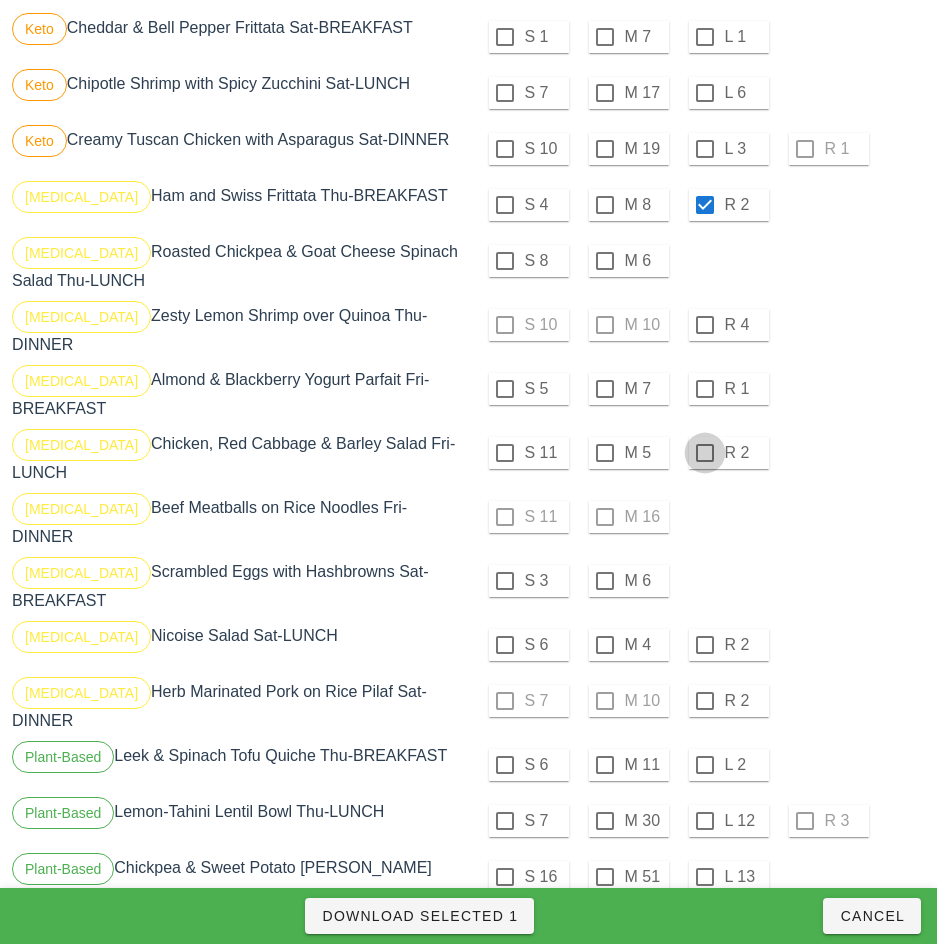 click at bounding box center (705, 389) 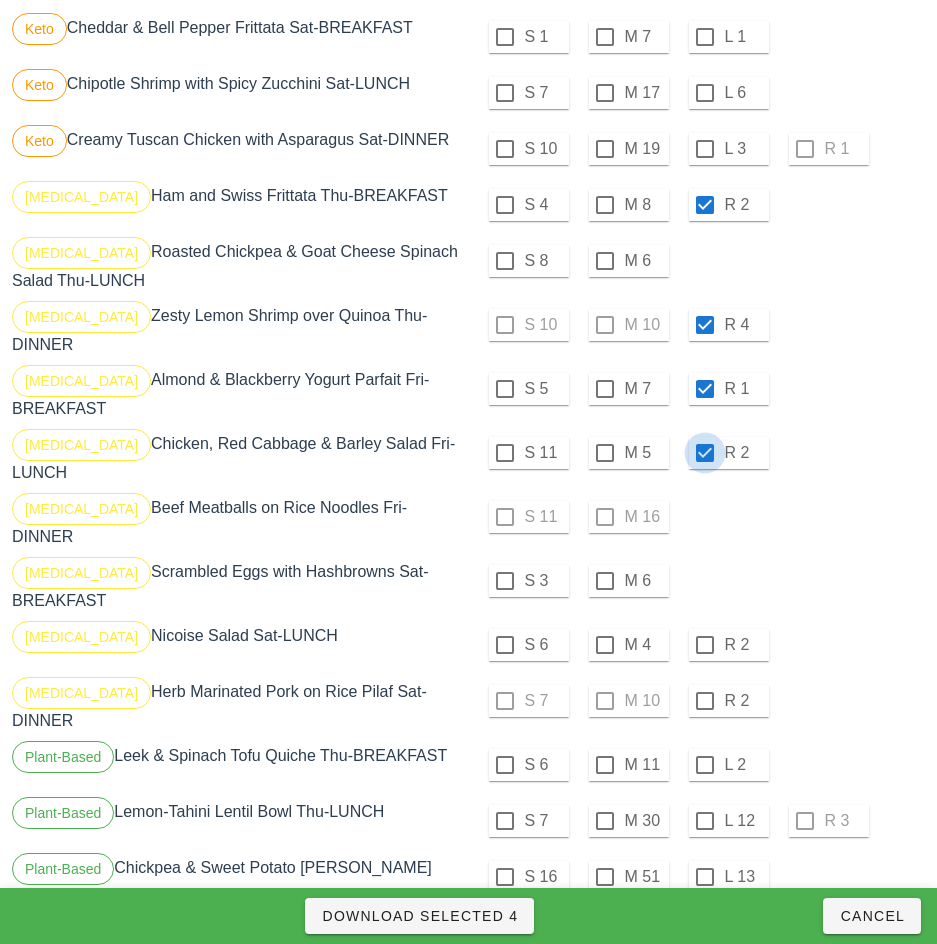 checkbox on "true" 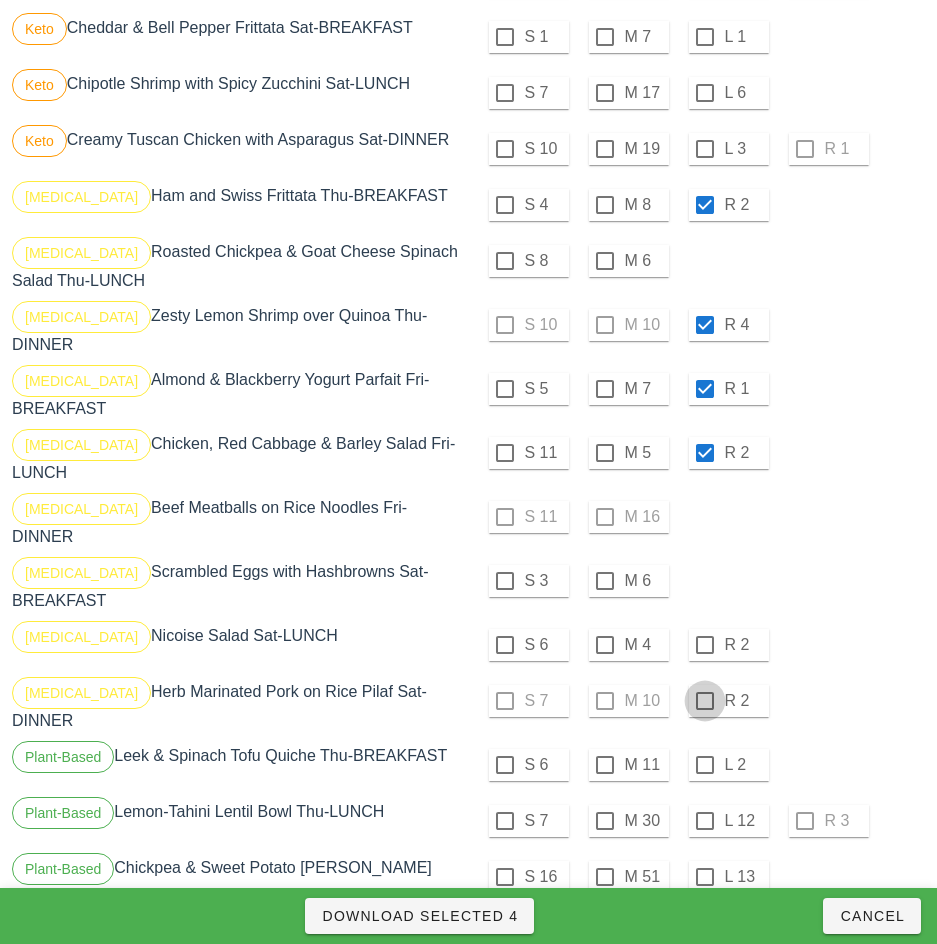click at bounding box center [705, 645] 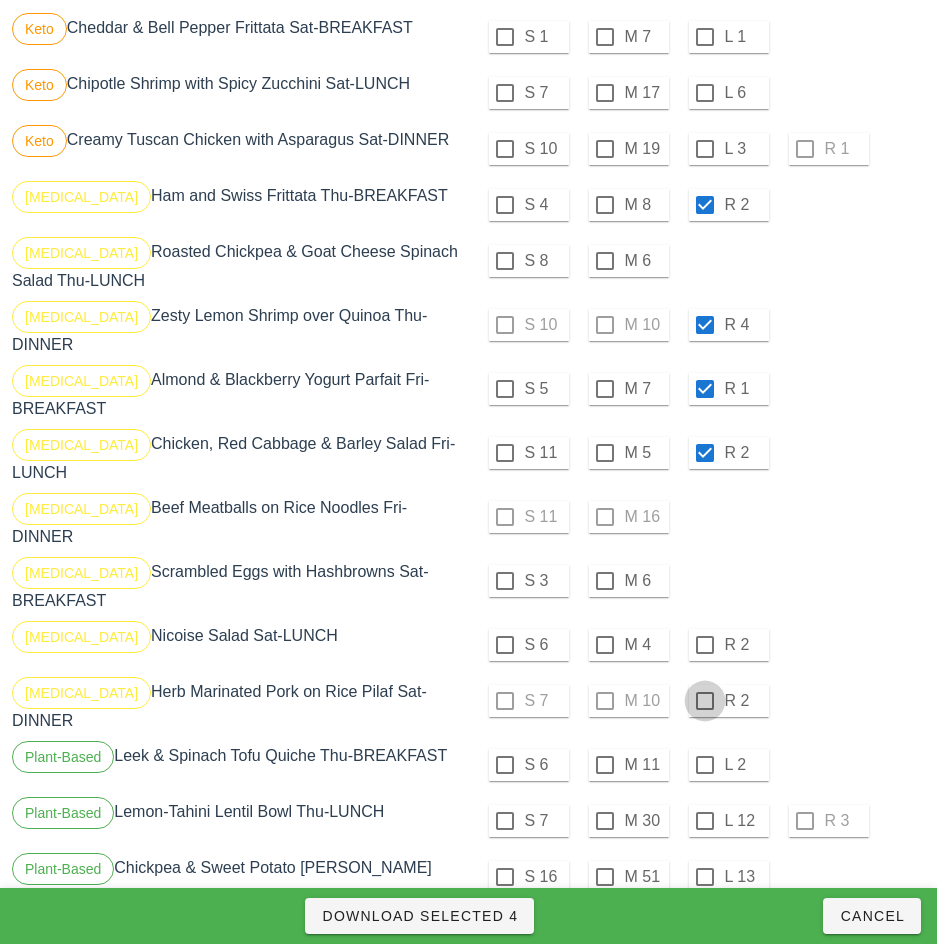 click at bounding box center [705, 701] 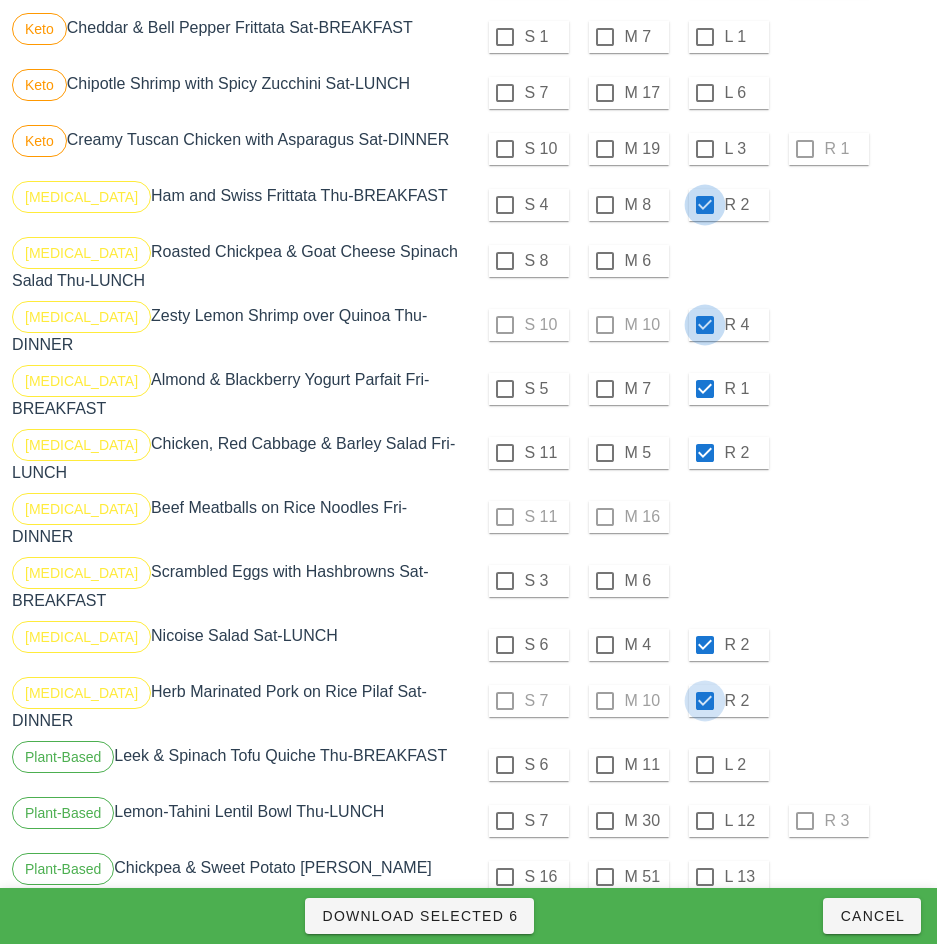 checkbox on "true" 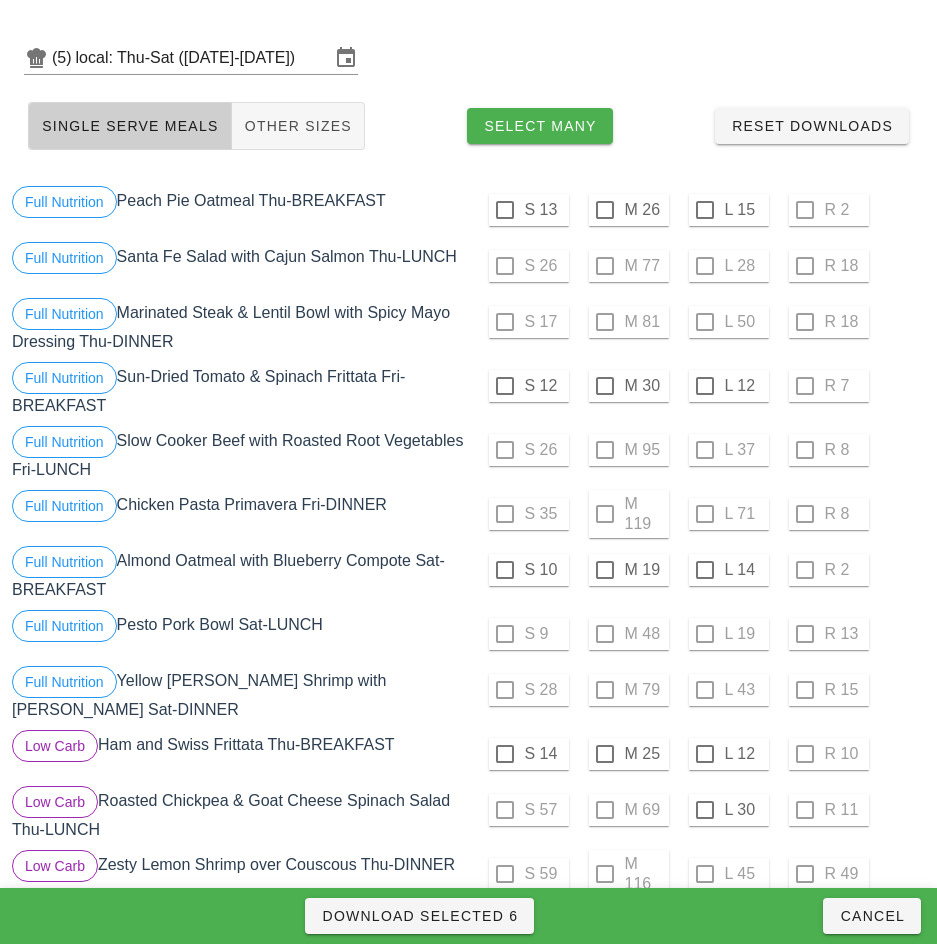 scroll, scrollTop: 51, scrollLeft: 0, axis: vertical 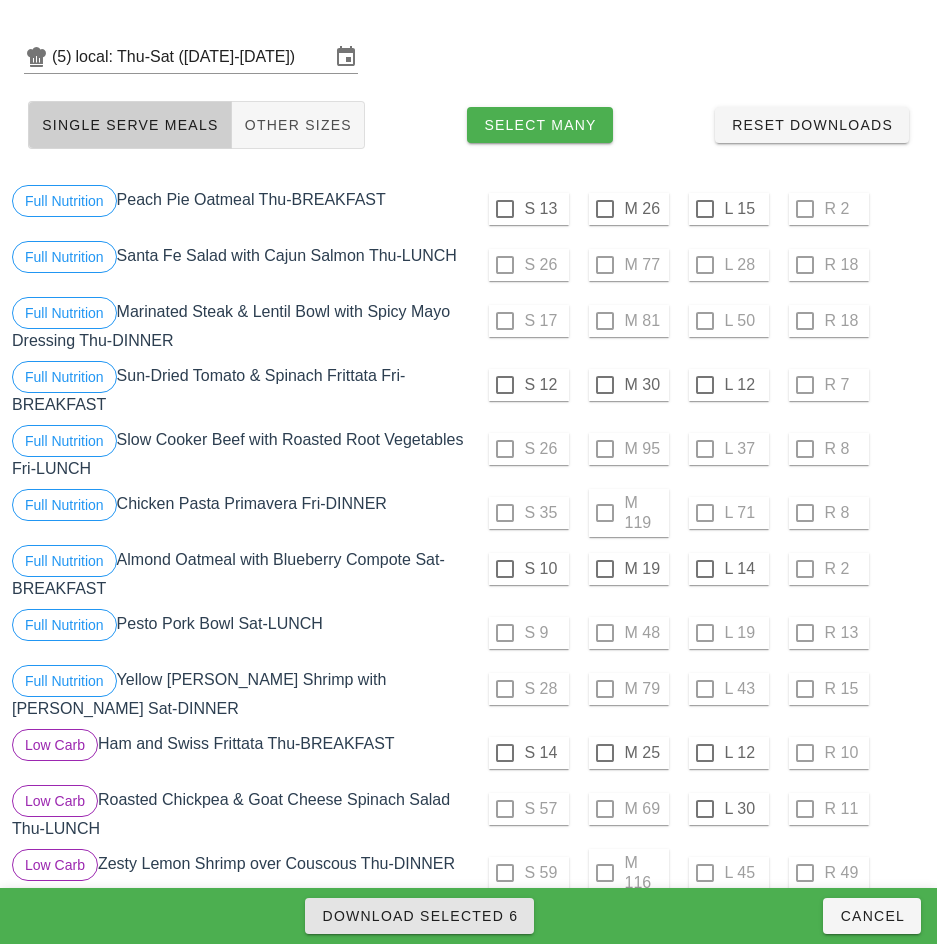 click on "Download Selected 6" at bounding box center [419, 916] 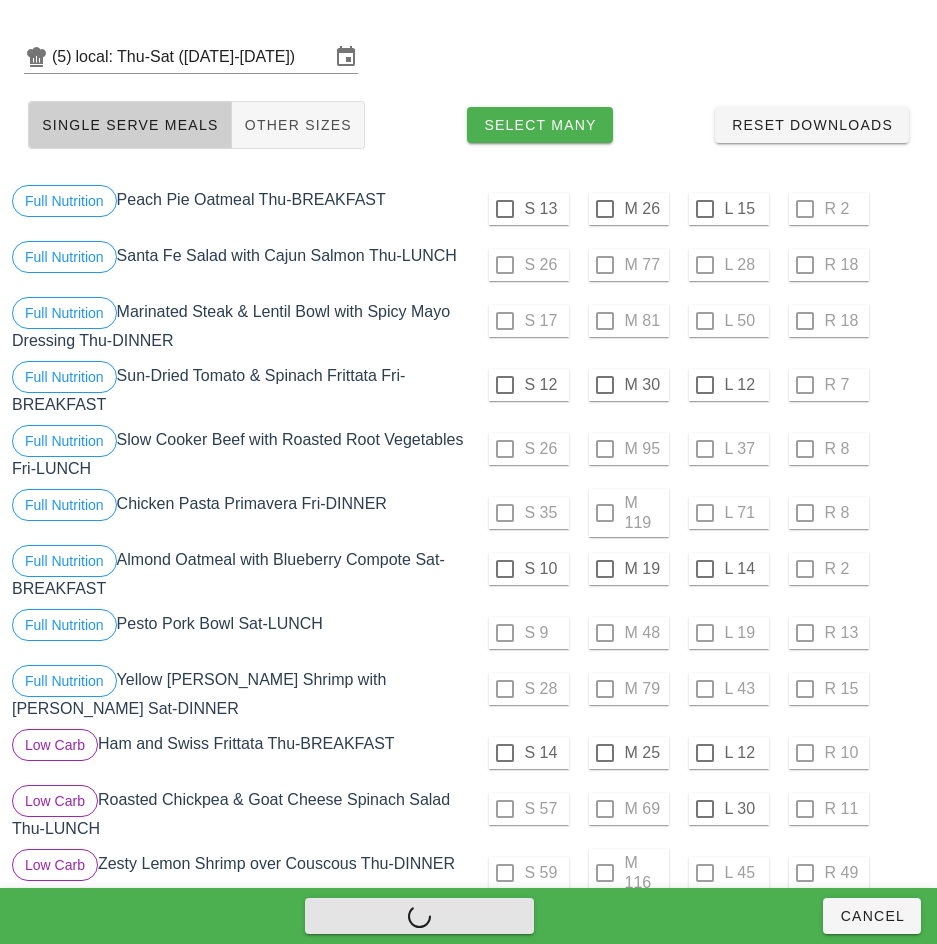 checkbox on "false" 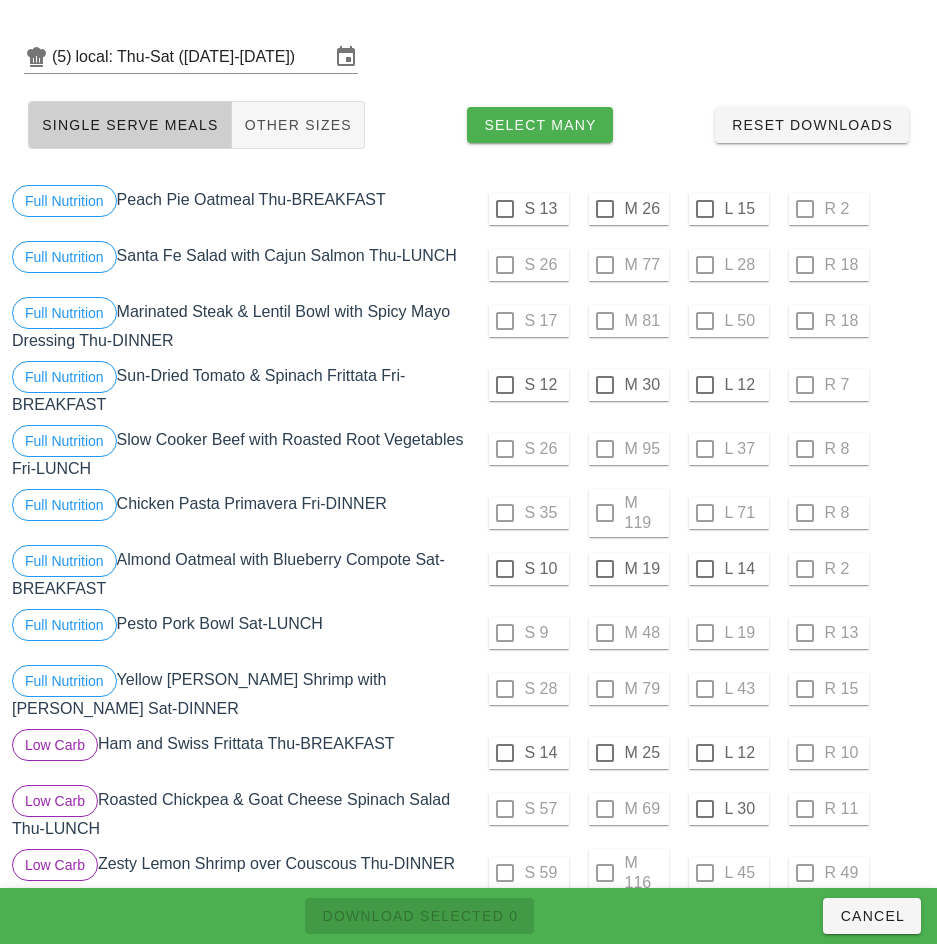 click on "(5) local: Thu-Sat ([DATE]-[DATE])" at bounding box center (468, 57) 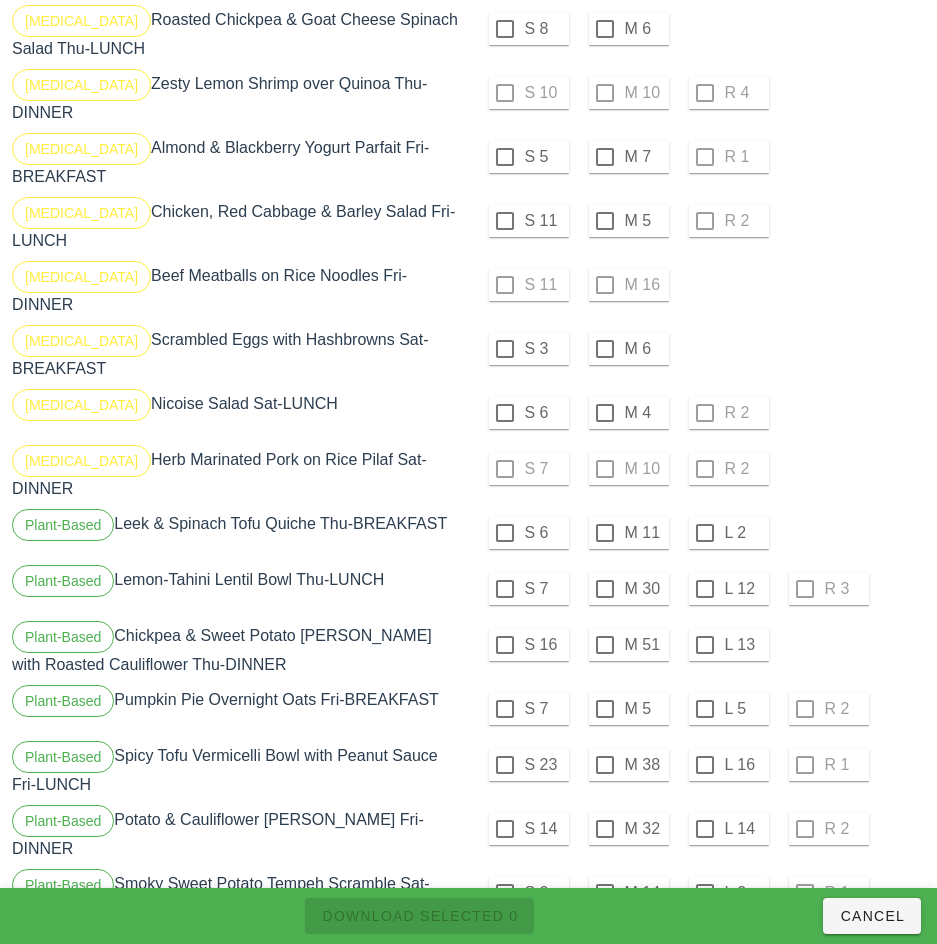 scroll, scrollTop: 2040, scrollLeft: 0, axis: vertical 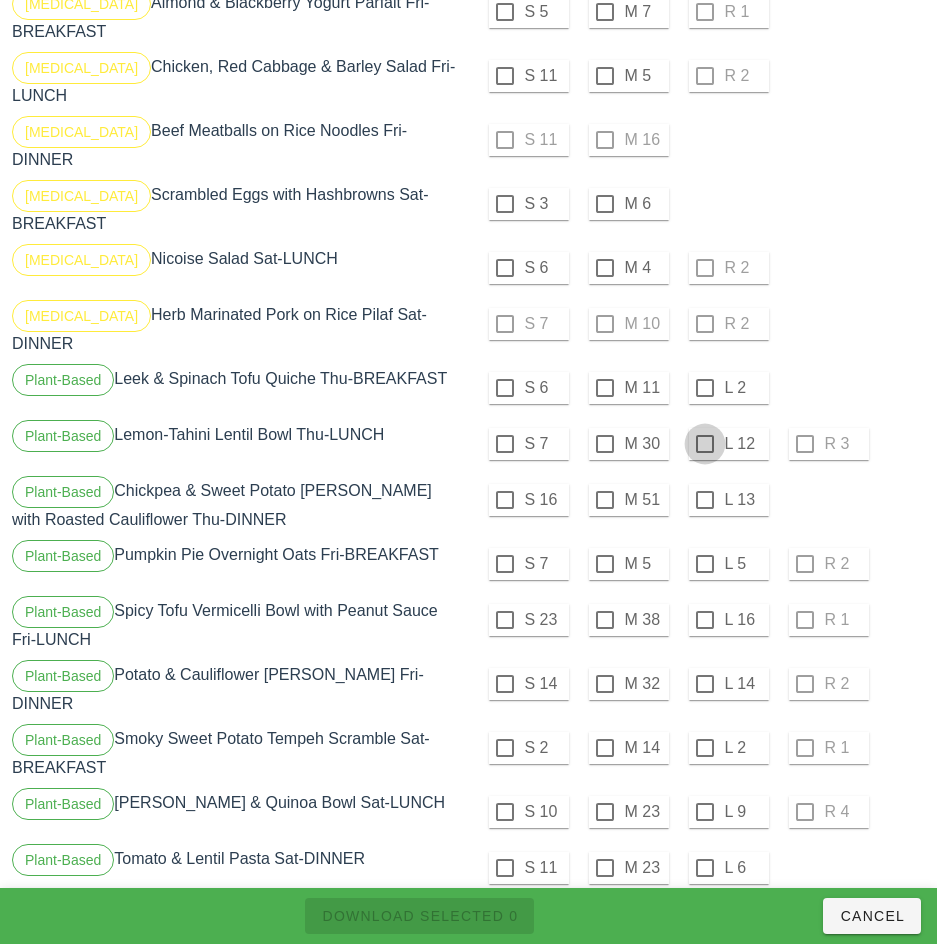 click at bounding box center (705, 388) 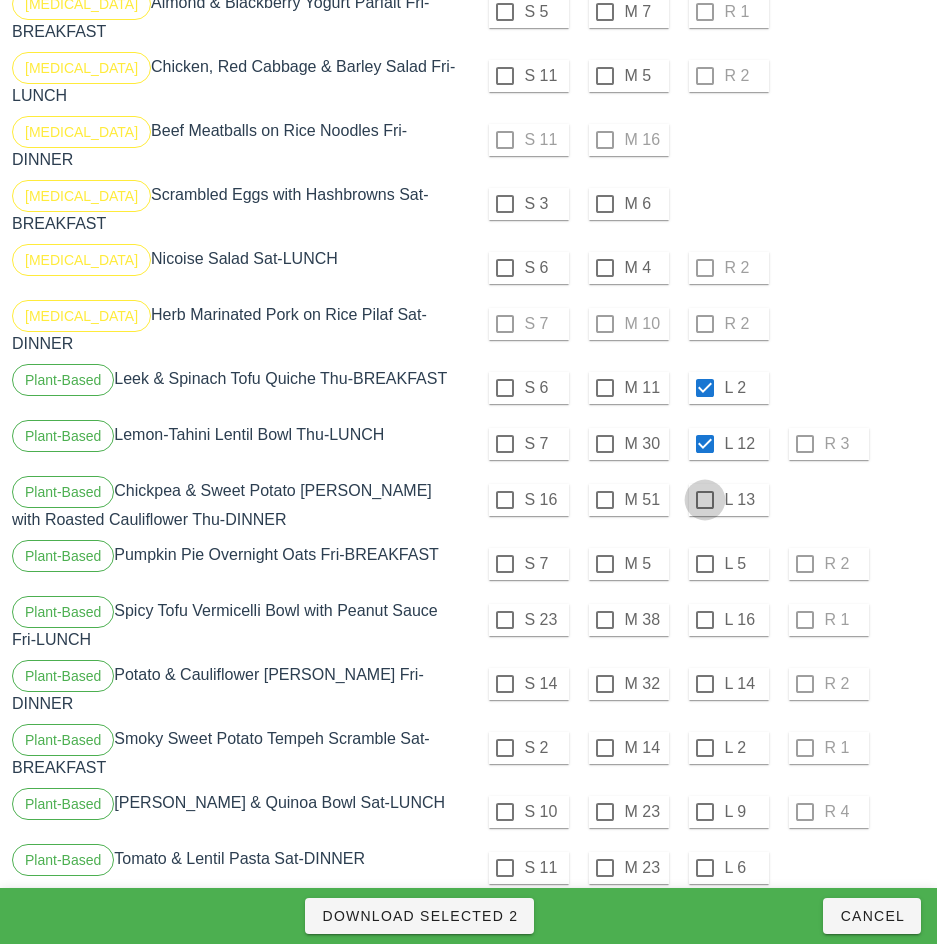 click at bounding box center (705, 500) 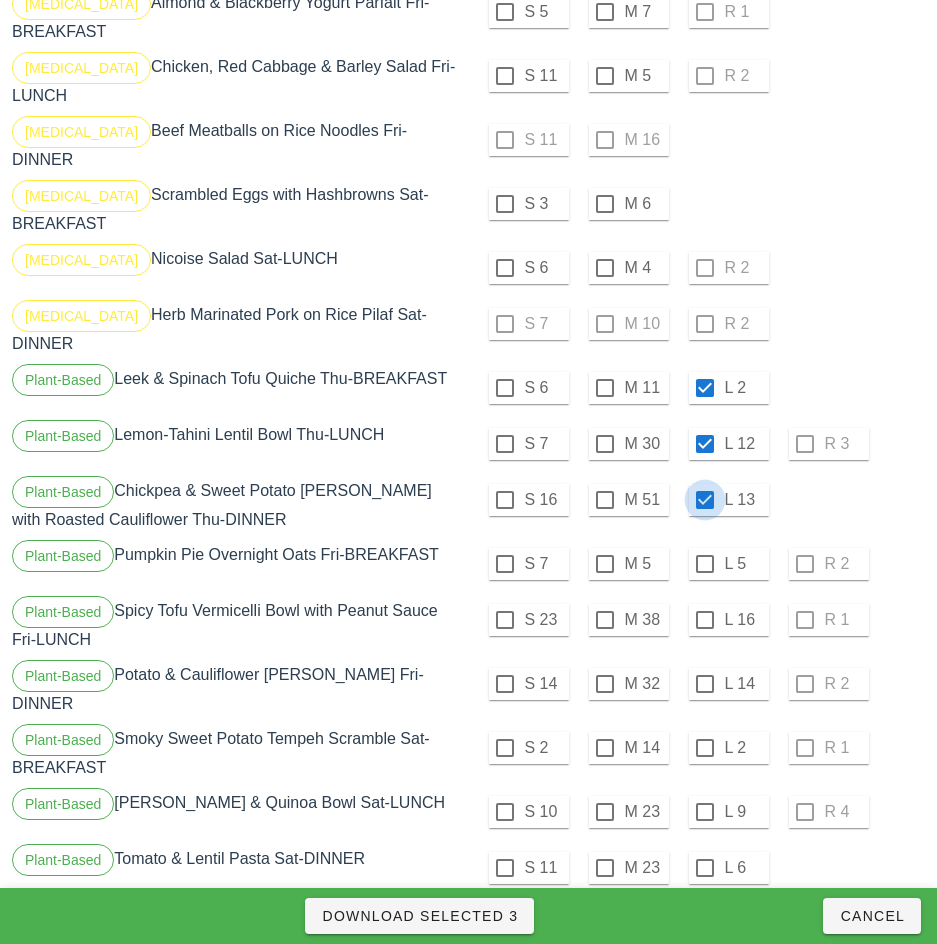 checkbox on "true" 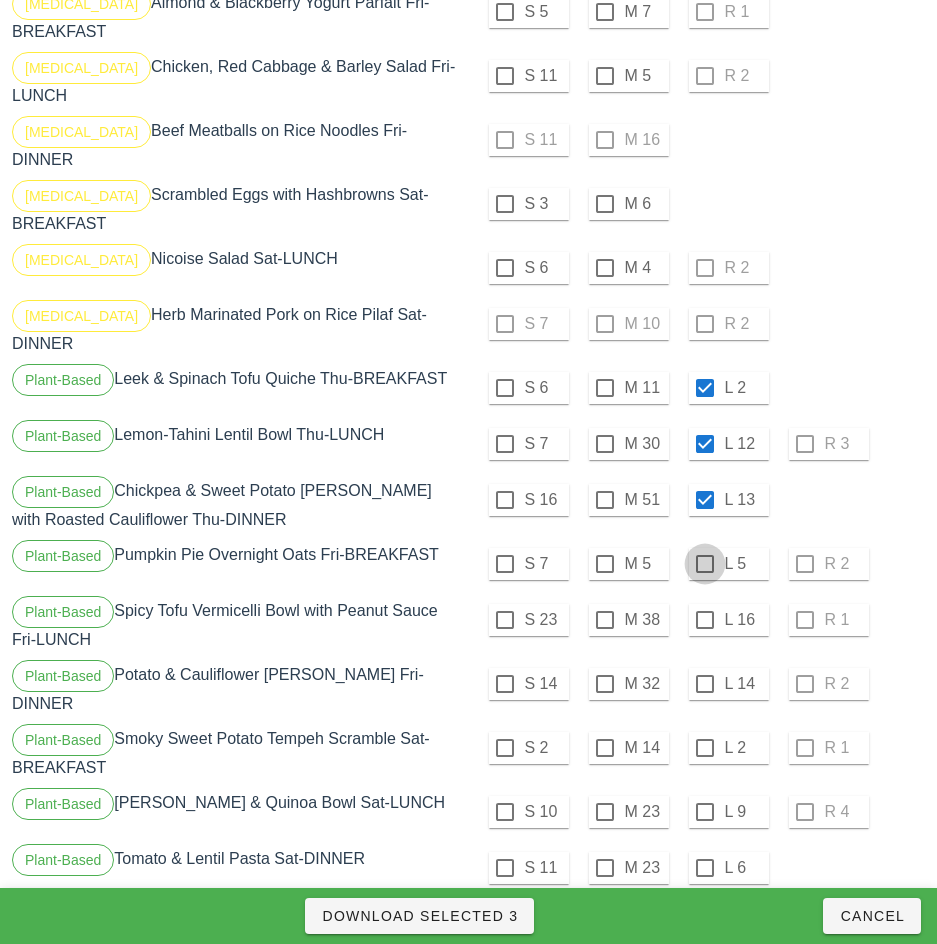 click at bounding box center [705, 564] 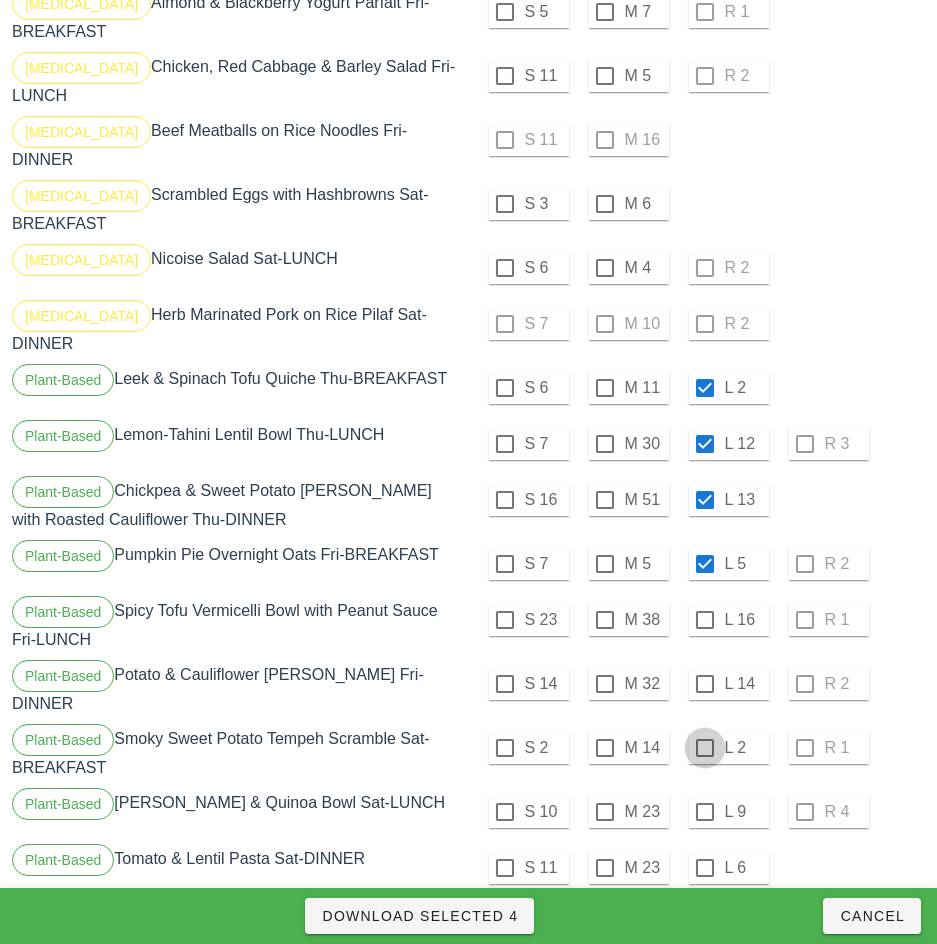 click at bounding box center [705, 620] 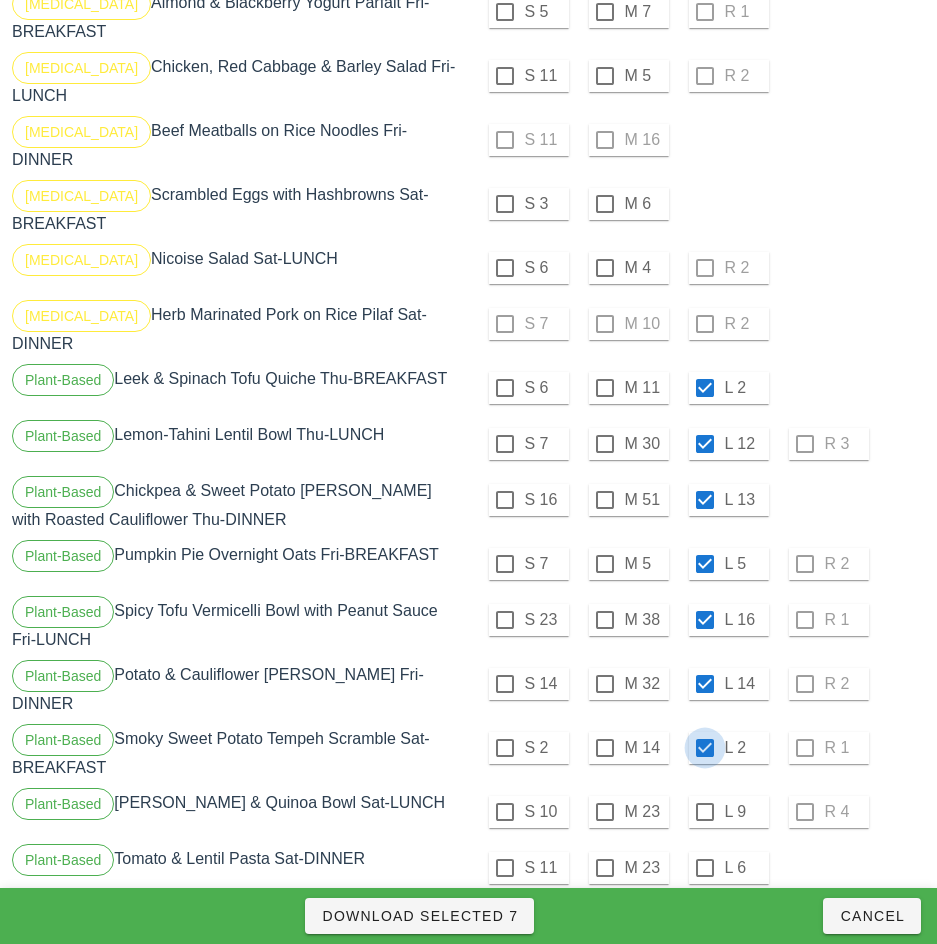 checkbox on "true" 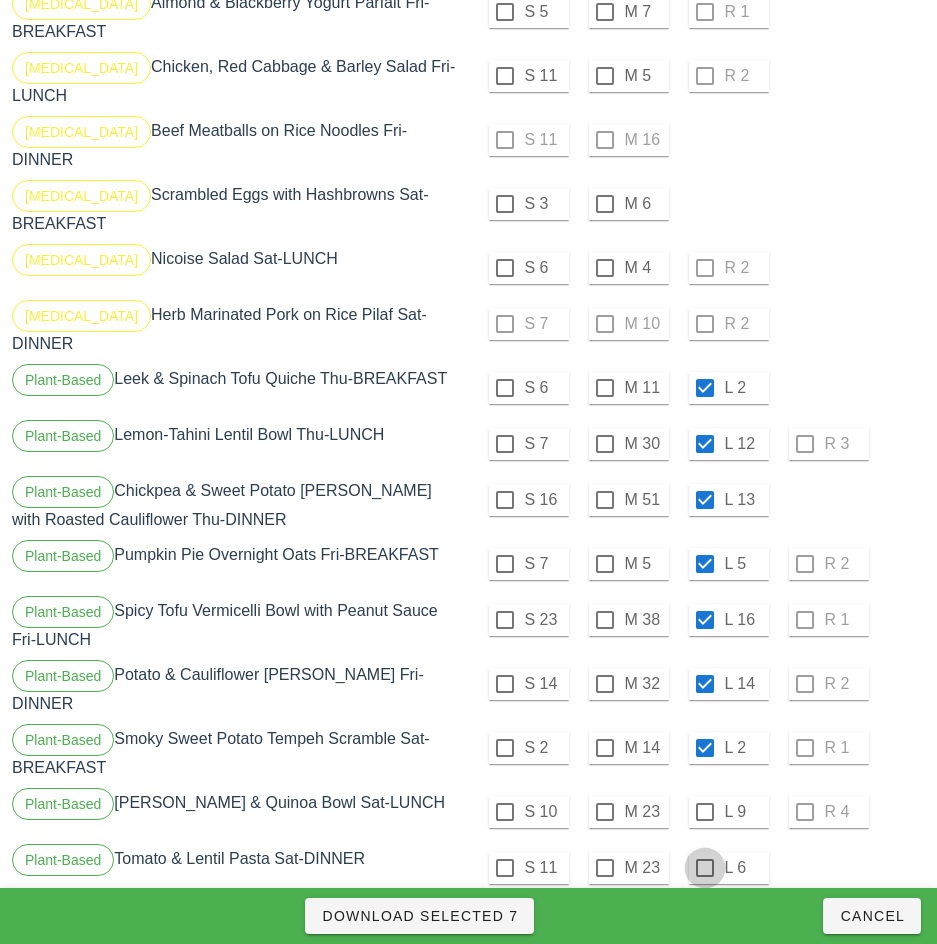 click at bounding box center (705, 812) 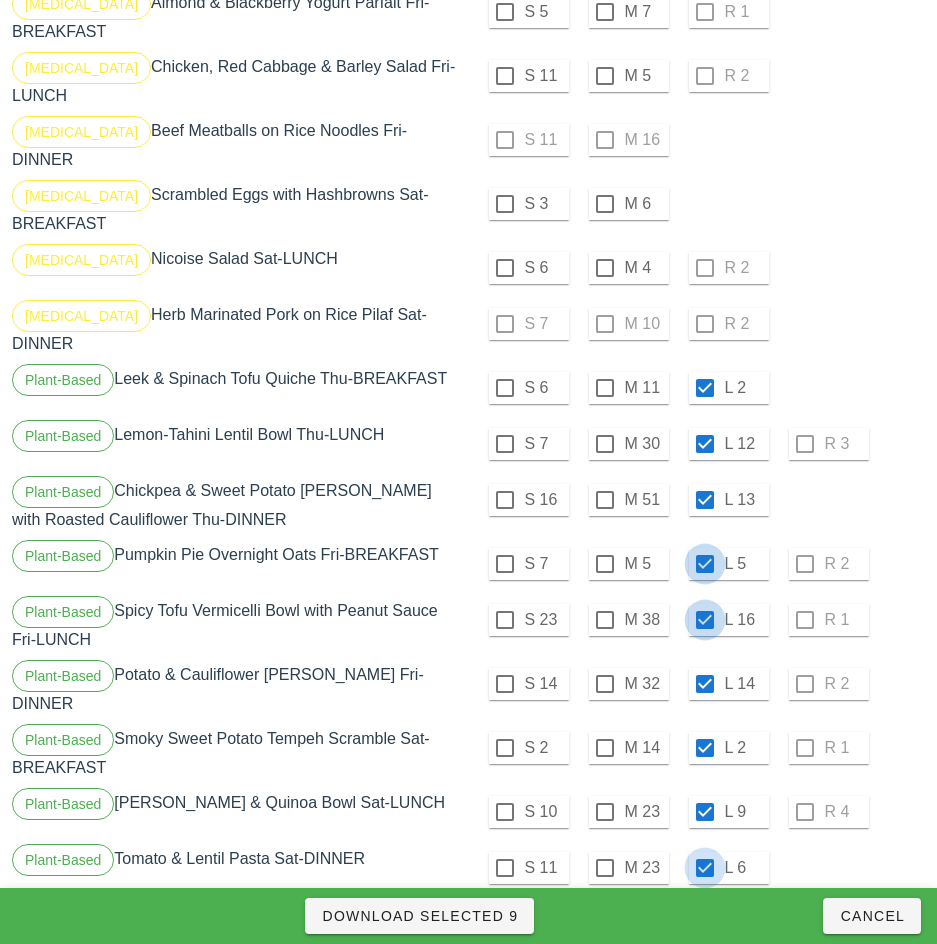 checkbox on "true" 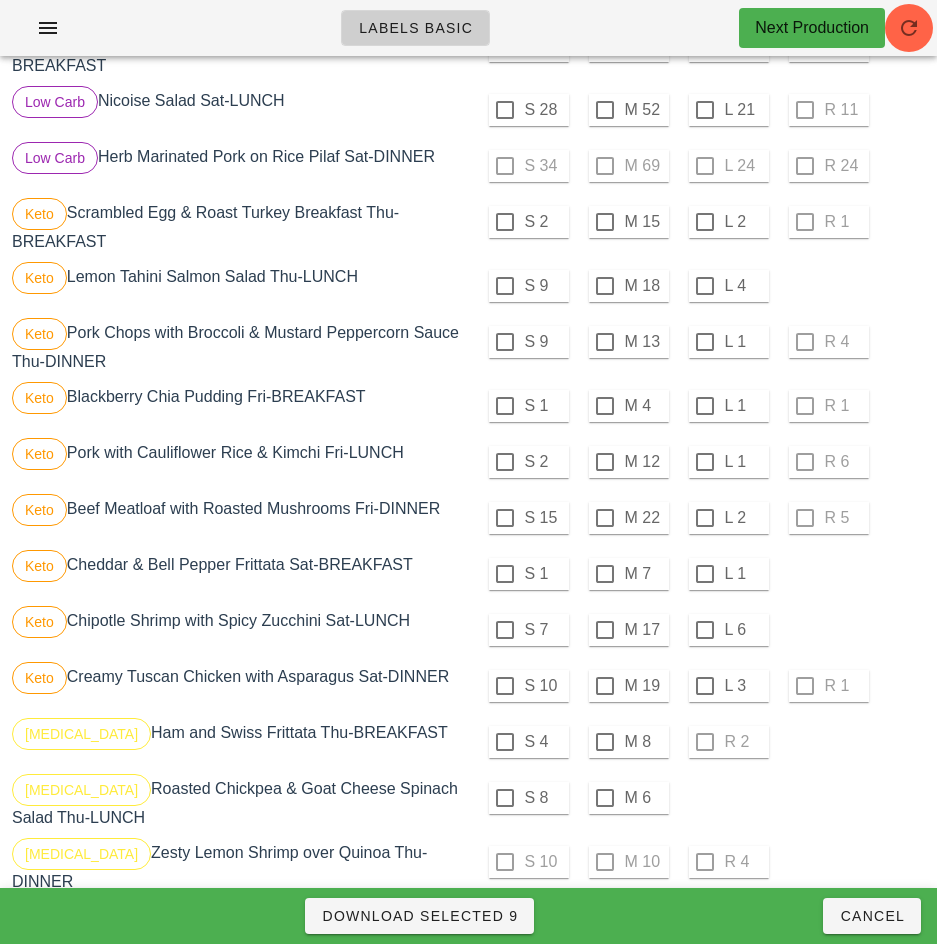 scroll, scrollTop: 1121, scrollLeft: 0, axis: vertical 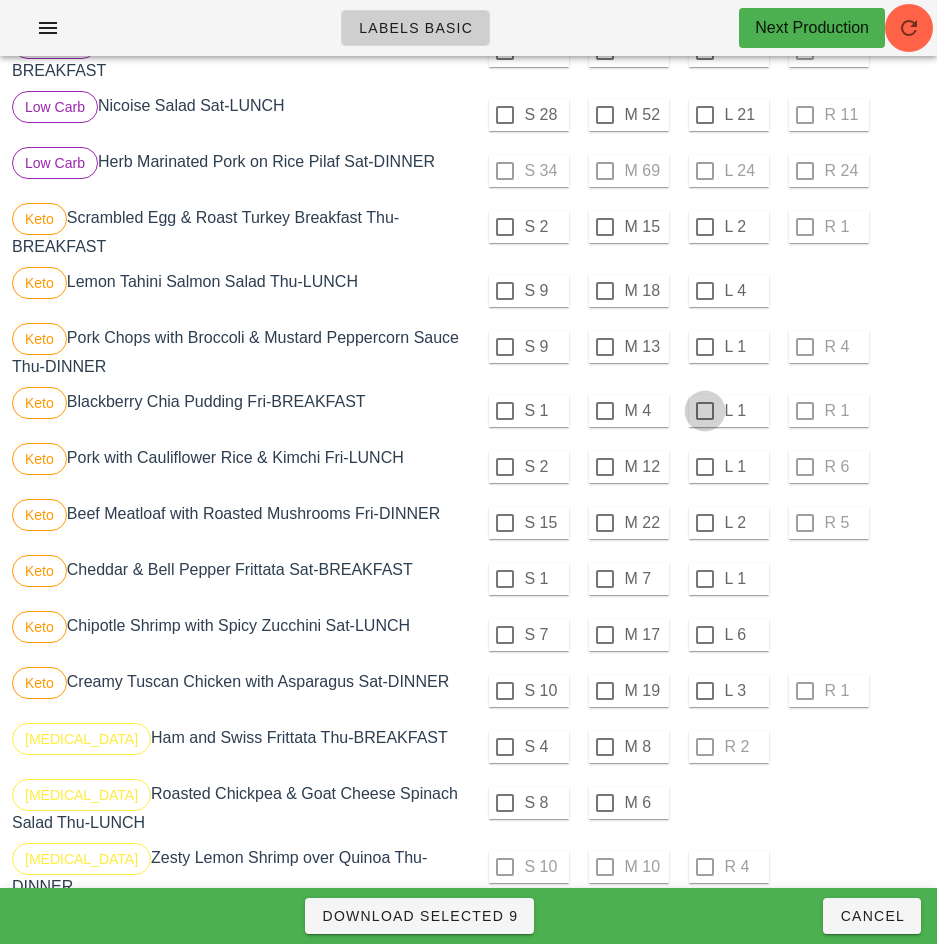 click at bounding box center [705, 227] 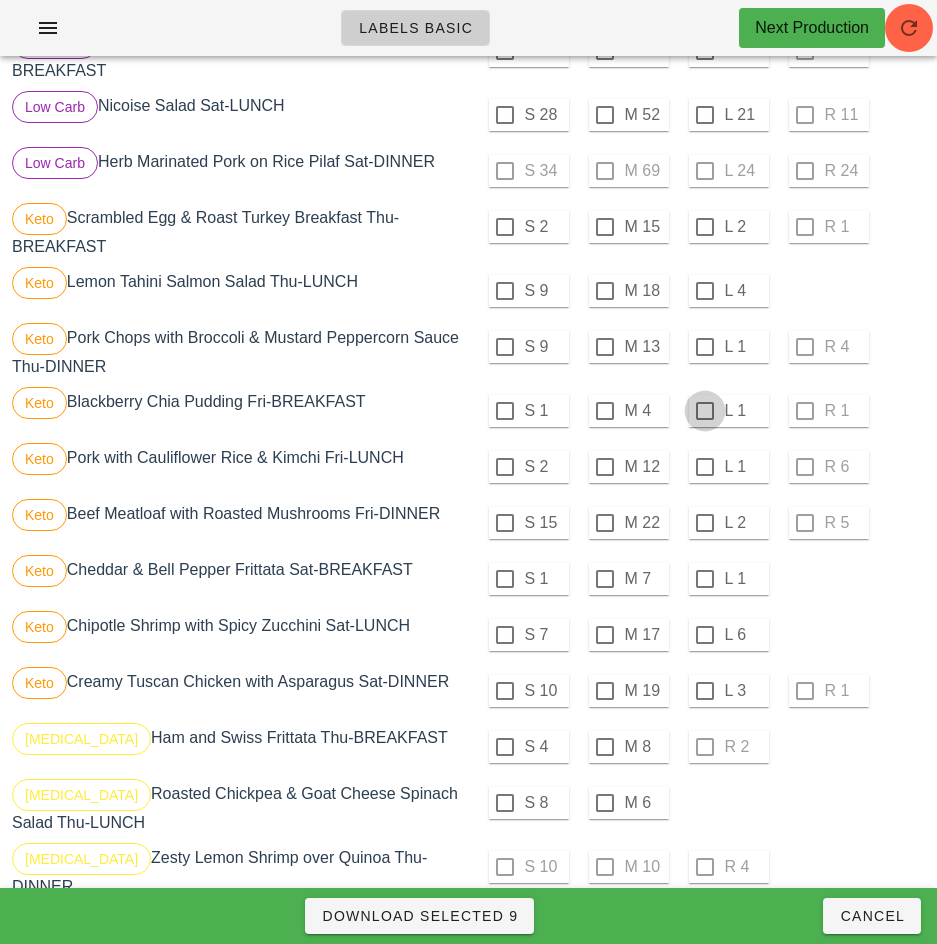 click at bounding box center (705, 291) 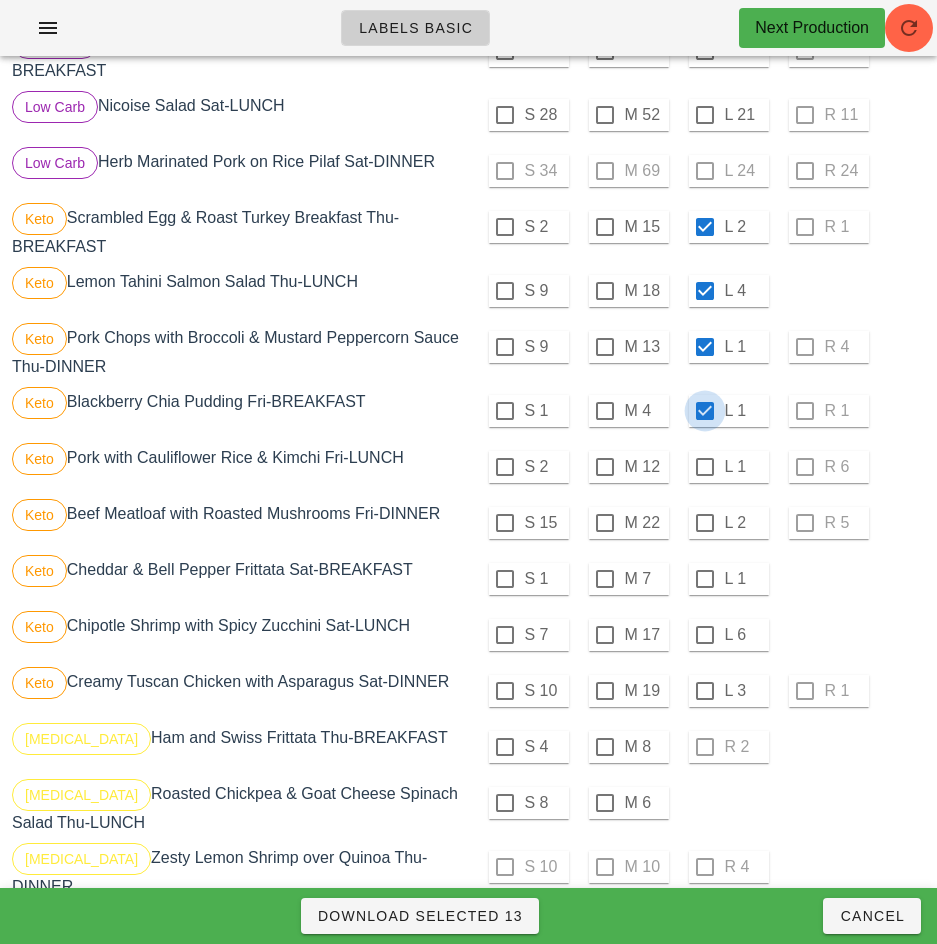 checkbox on "true" 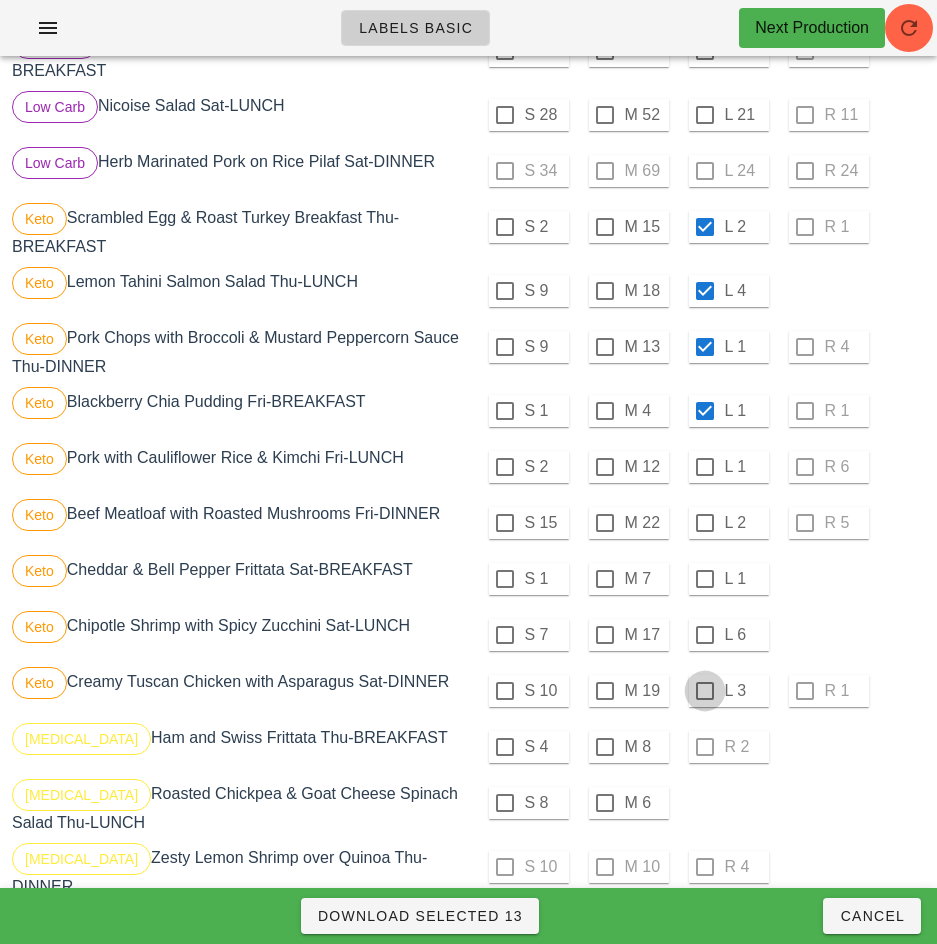 click at bounding box center [705, 467] 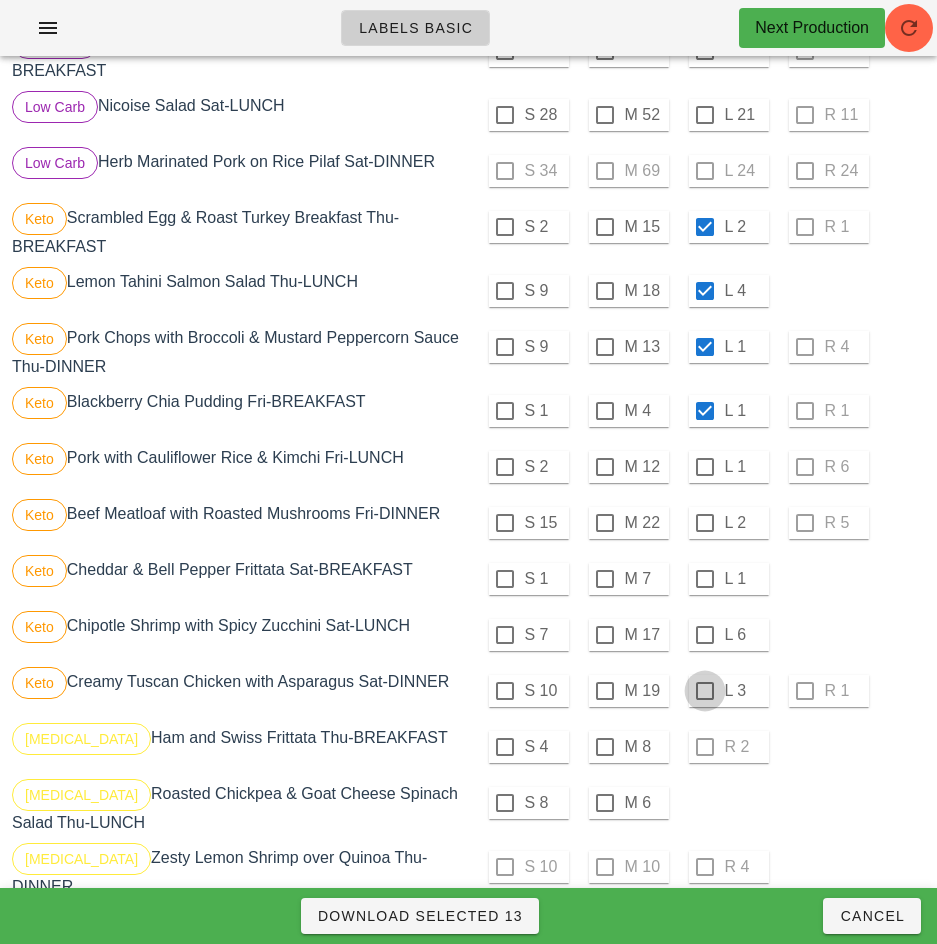 click at bounding box center [705, 523] 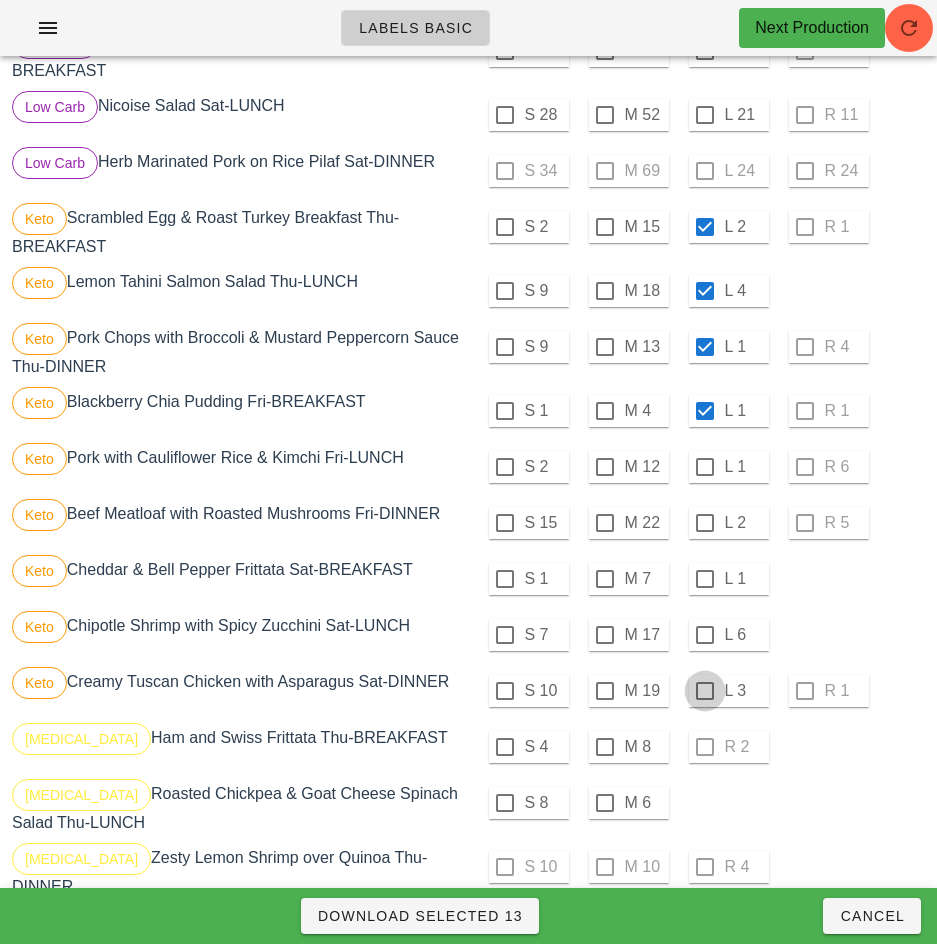 click at bounding box center (705, 579) 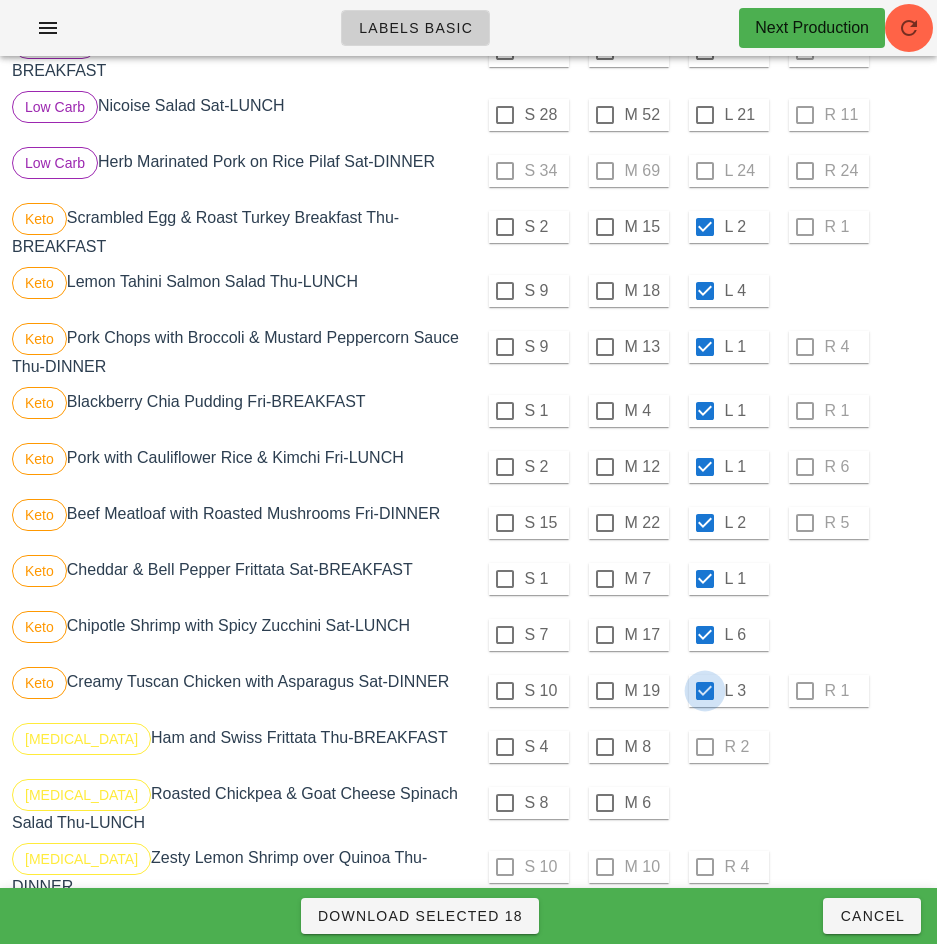 checkbox on "true" 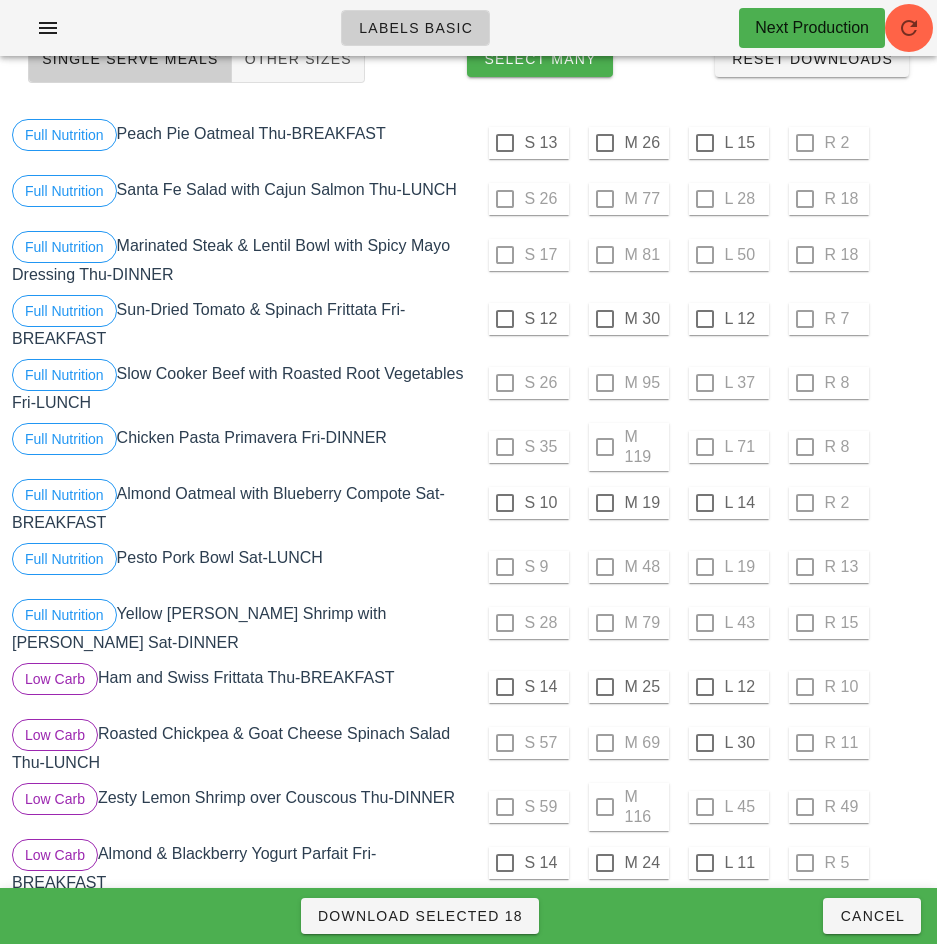 scroll, scrollTop: 104, scrollLeft: 0, axis: vertical 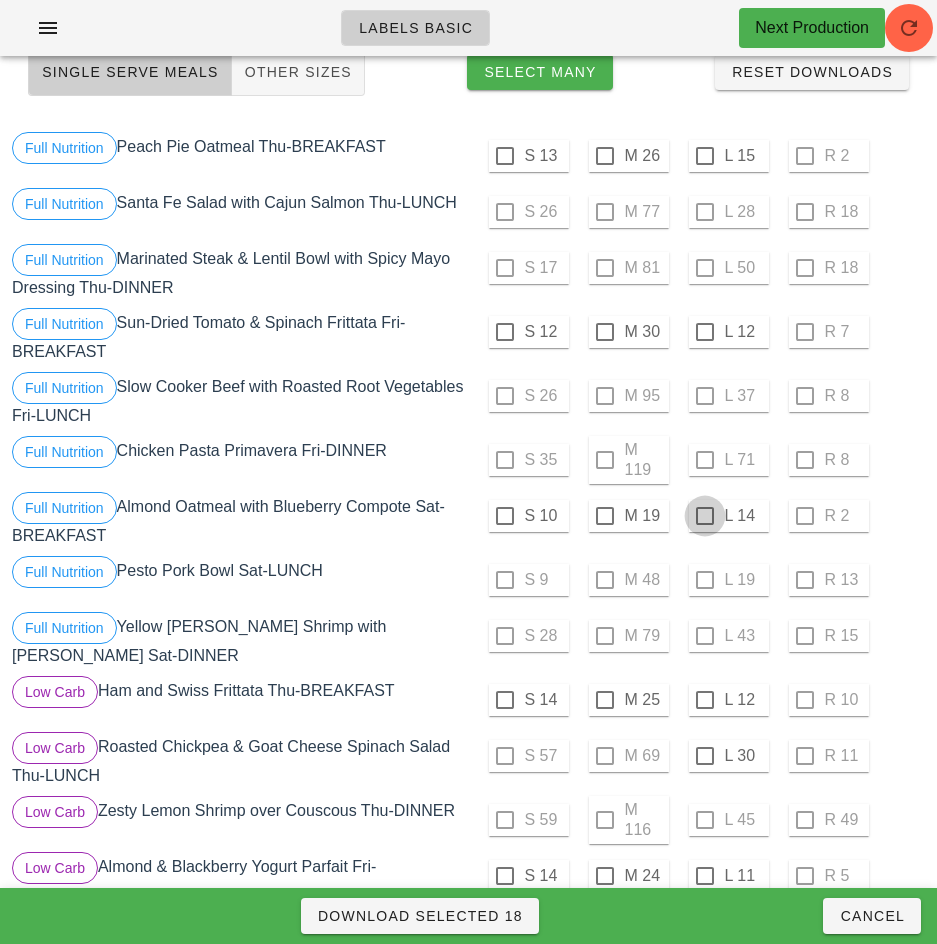 click at bounding box center [705, 156] 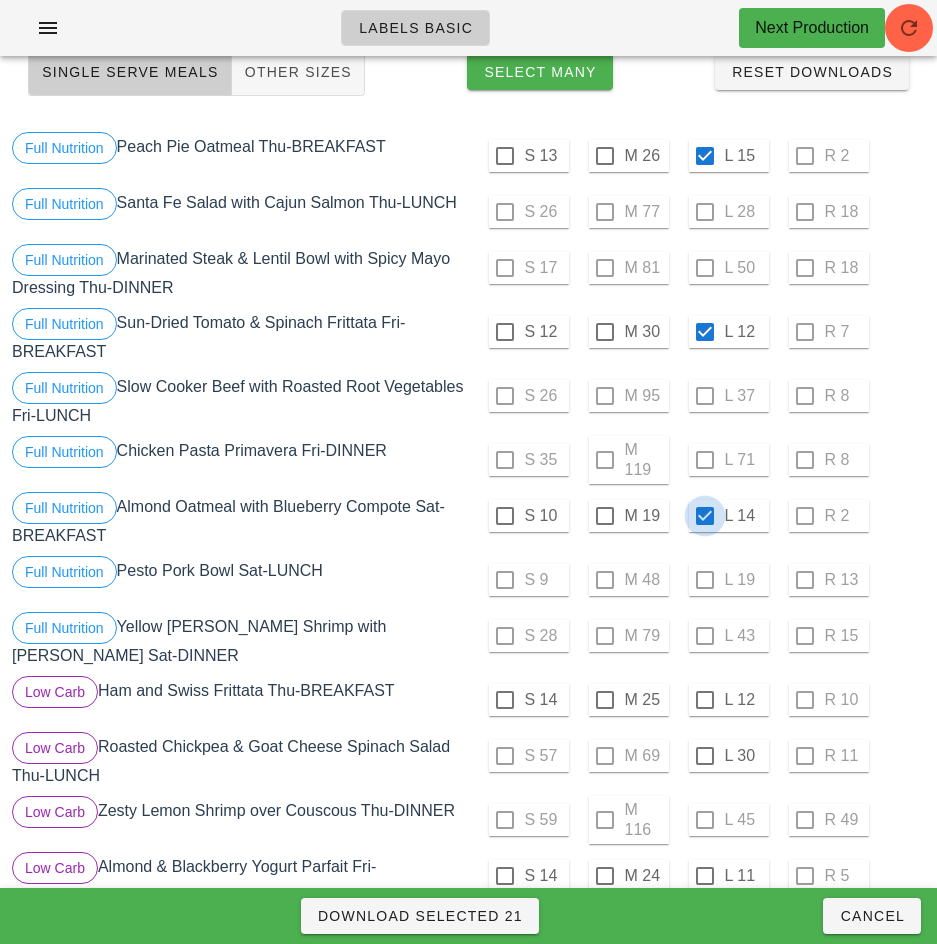 checkbox on "true" 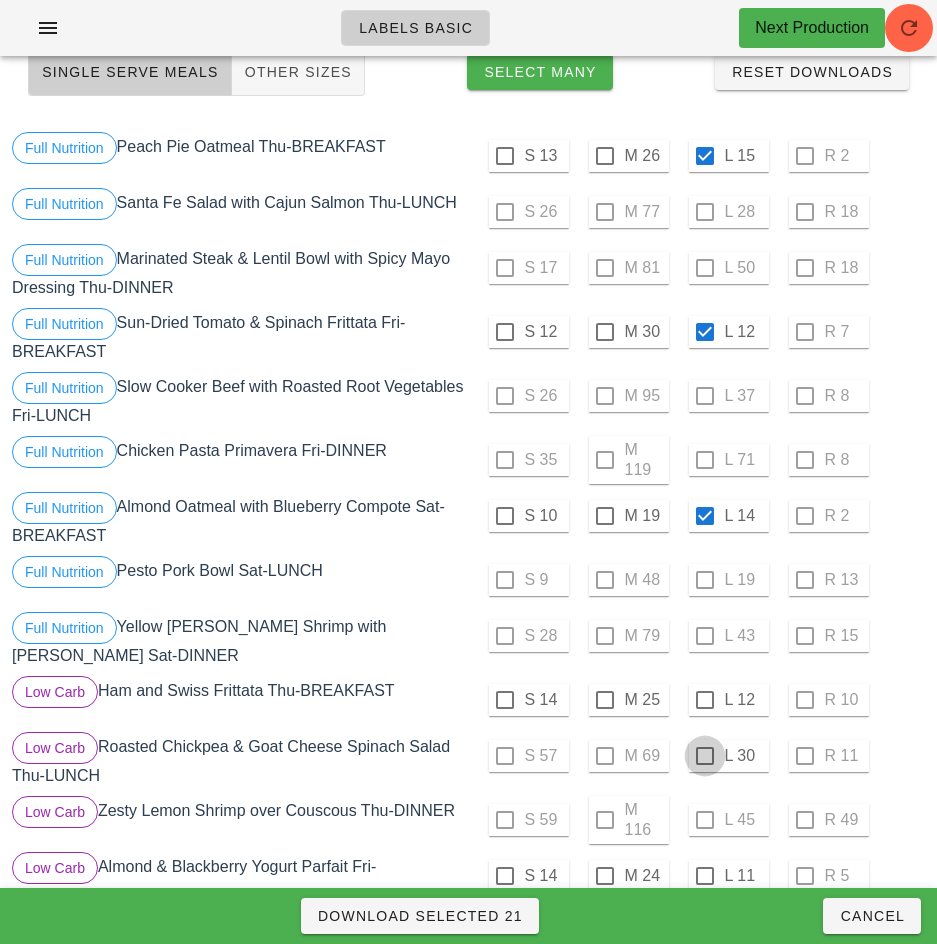 click at bounding box center [705, 700] 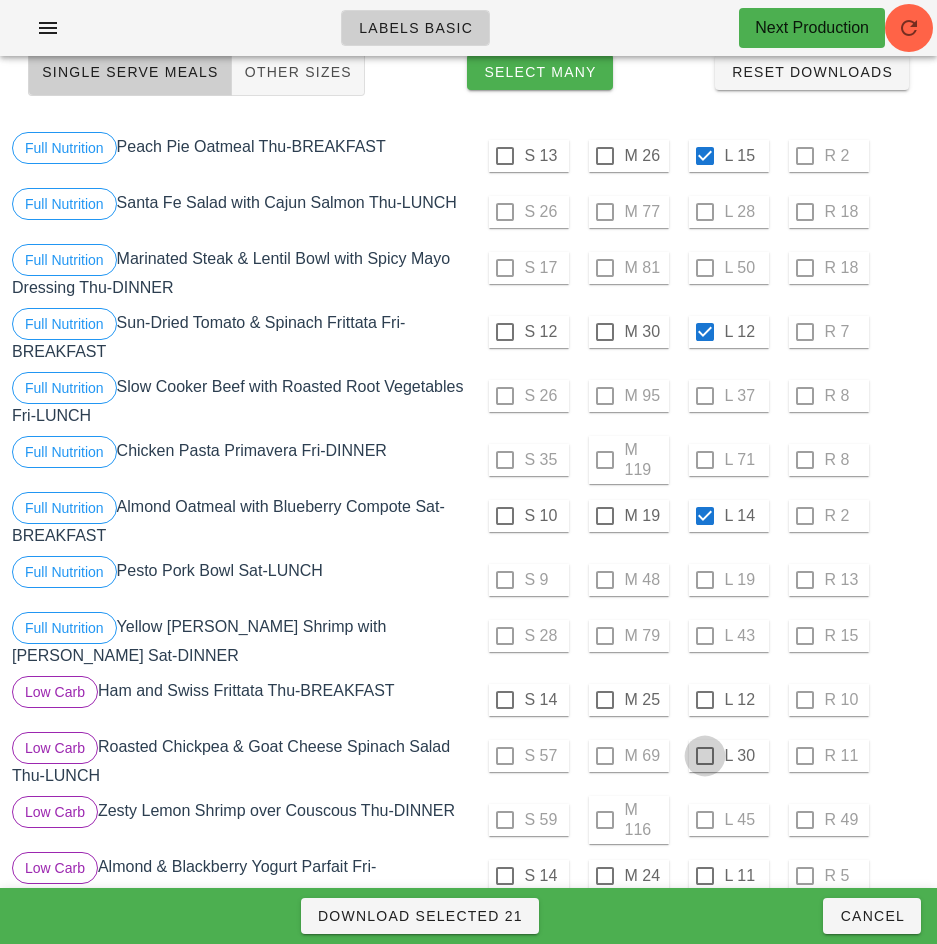 click at bounding box center [705, 756] 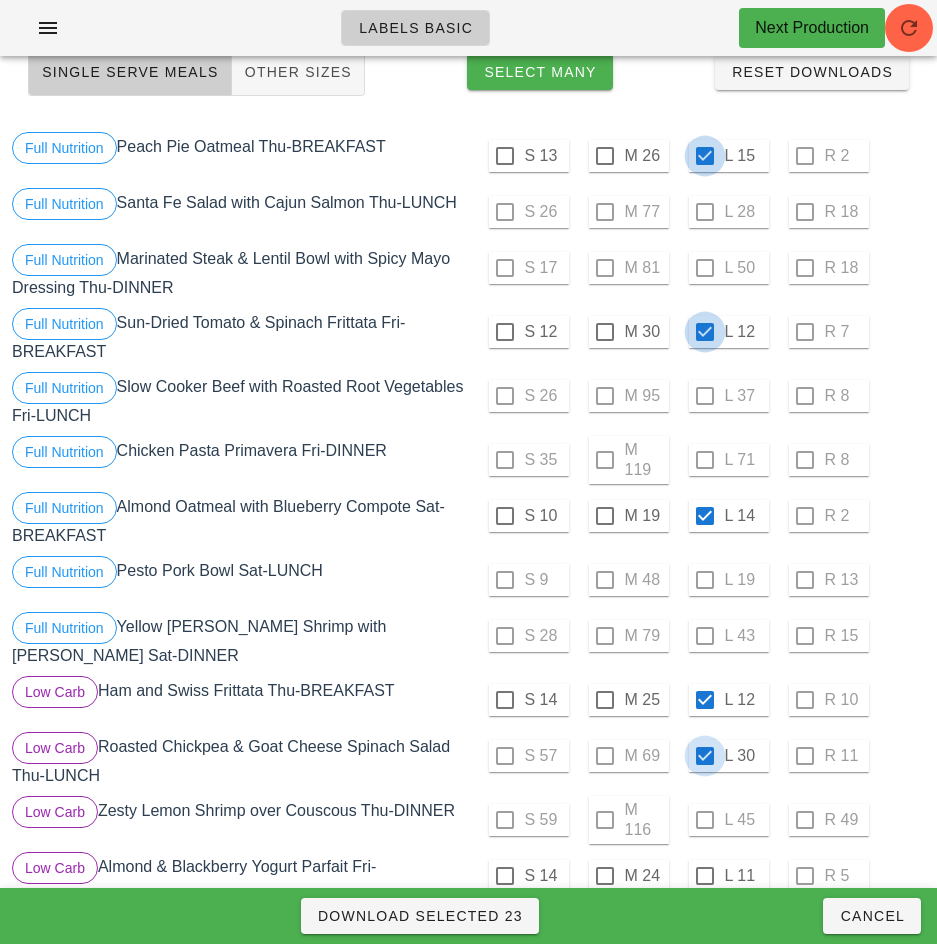 checkbox on "true" 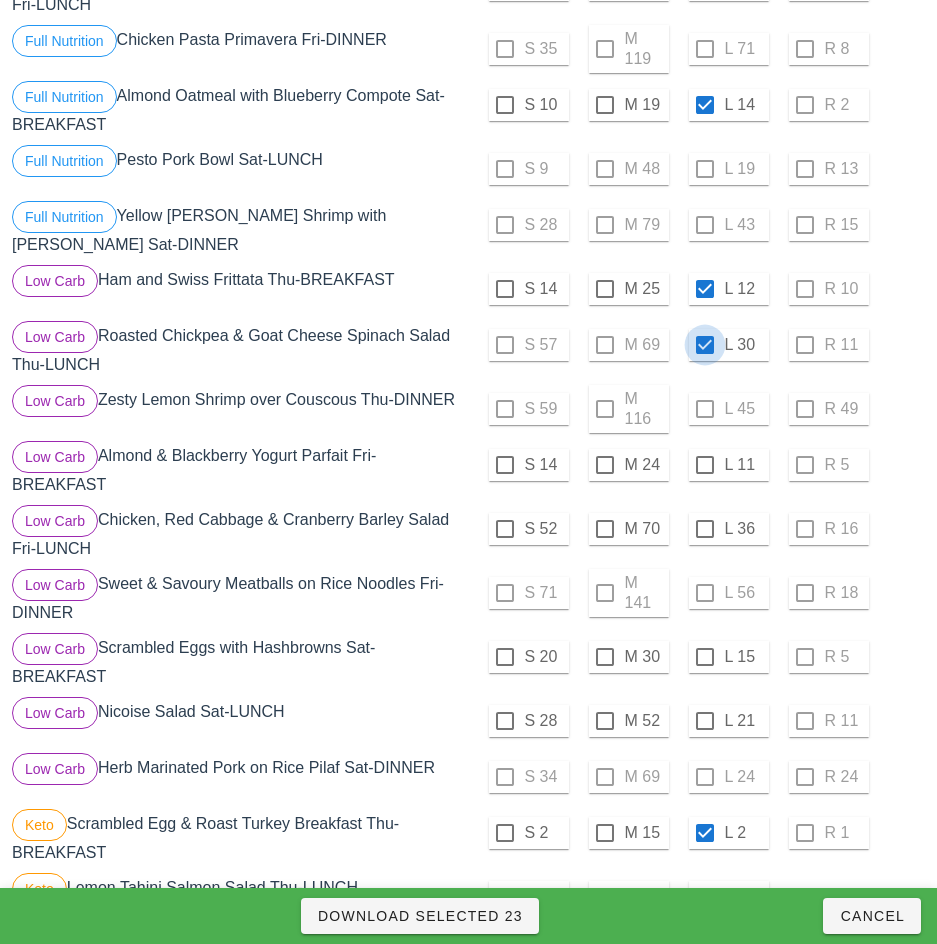 scroll, scrollTop: 528, scrollLeft: 0, axis: vertical 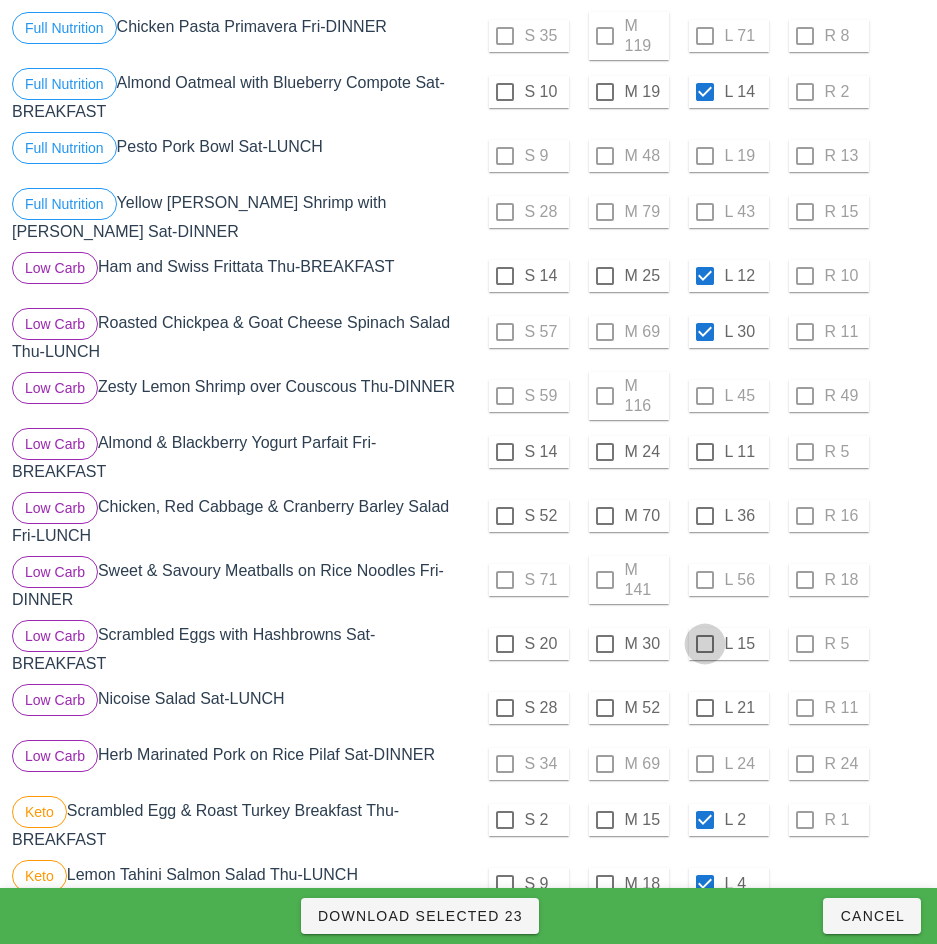 click at bounding box center [705, 452] 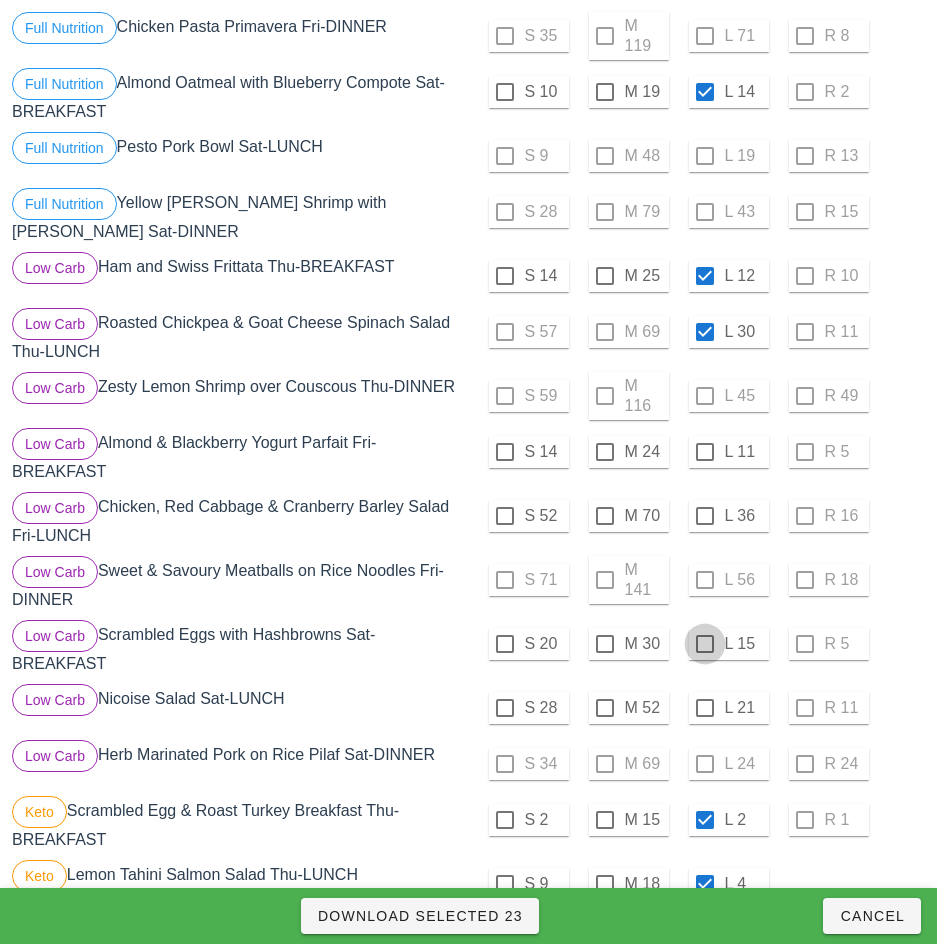 click at bounding box center (705, 516) 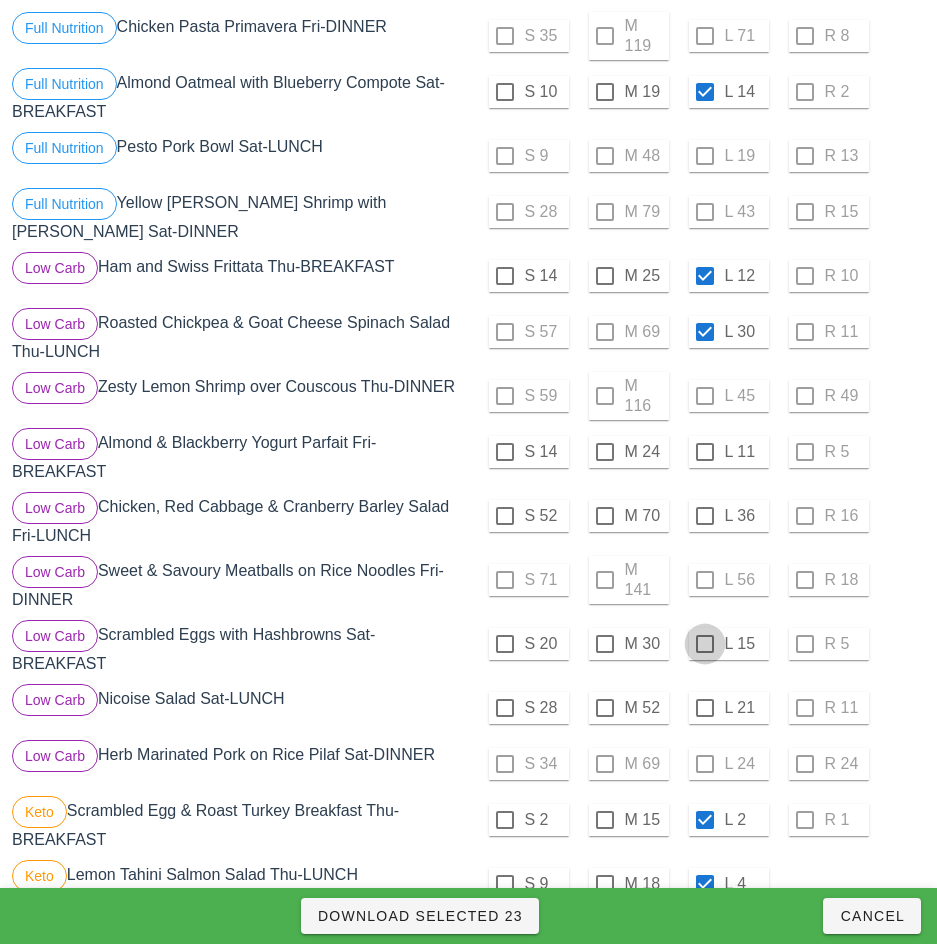 click at bounding box center [705, 644] 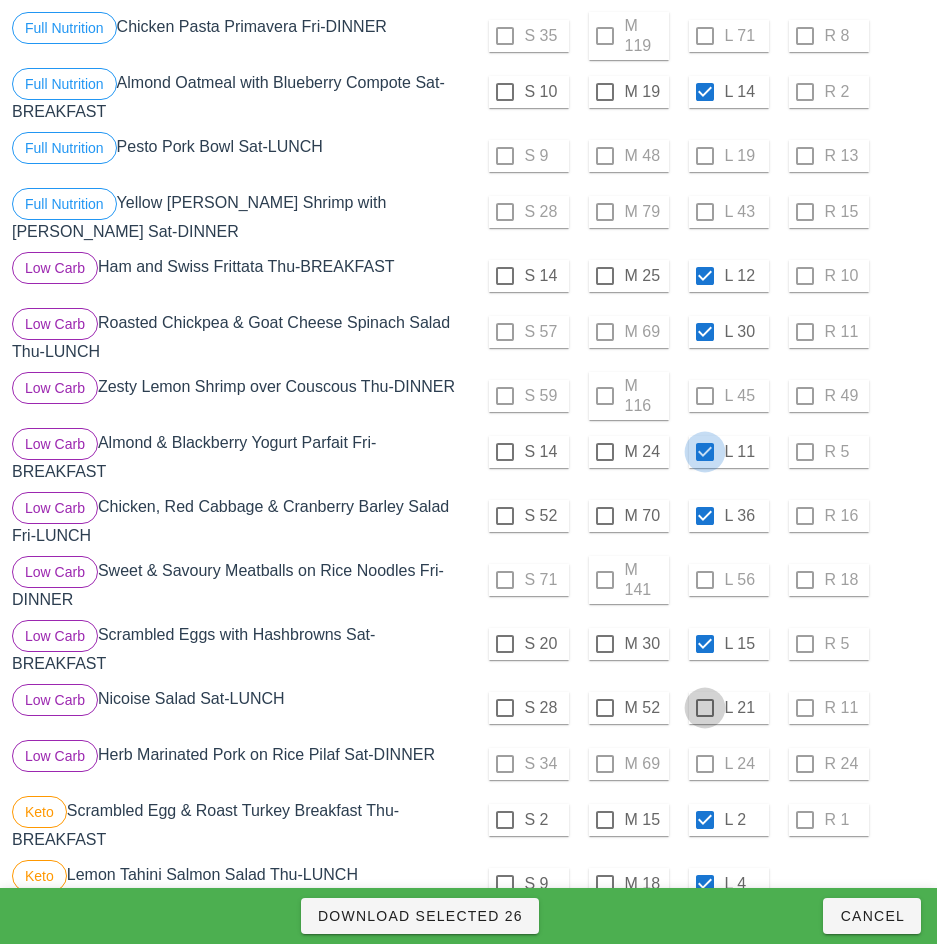 click at bounding box center [705, 708] 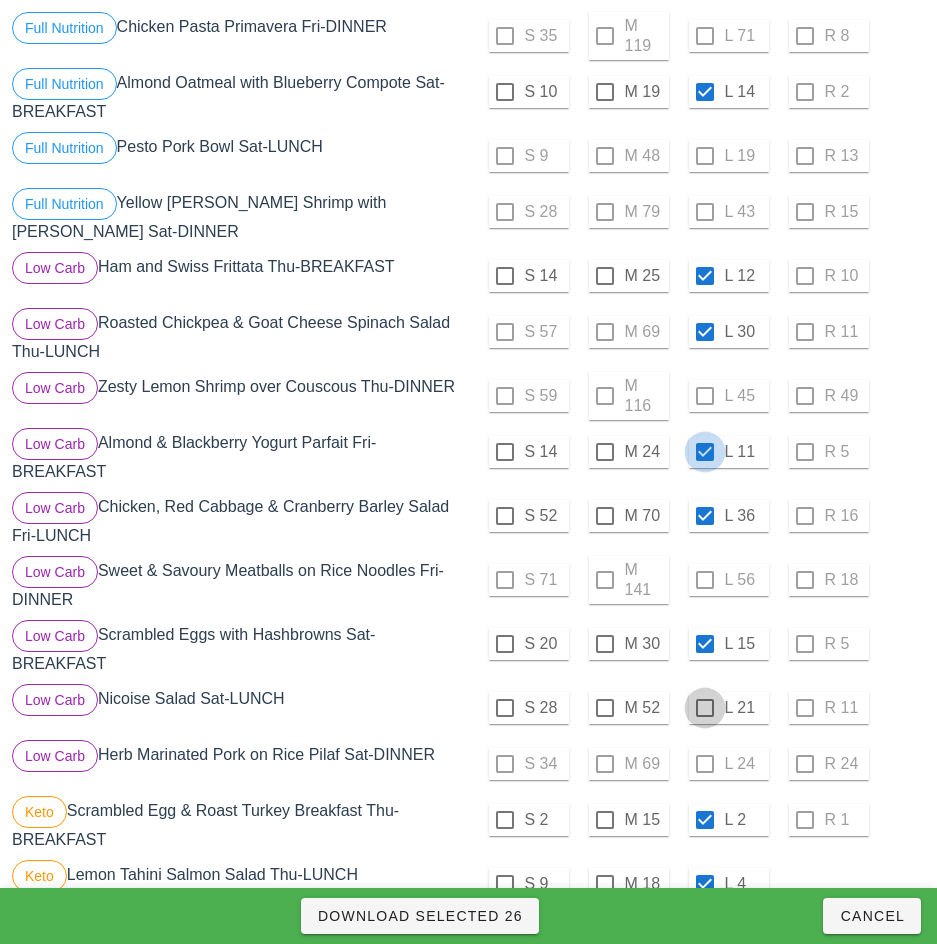scroll, scrollTop: 887, scrollLeft: 0, axis: vertical 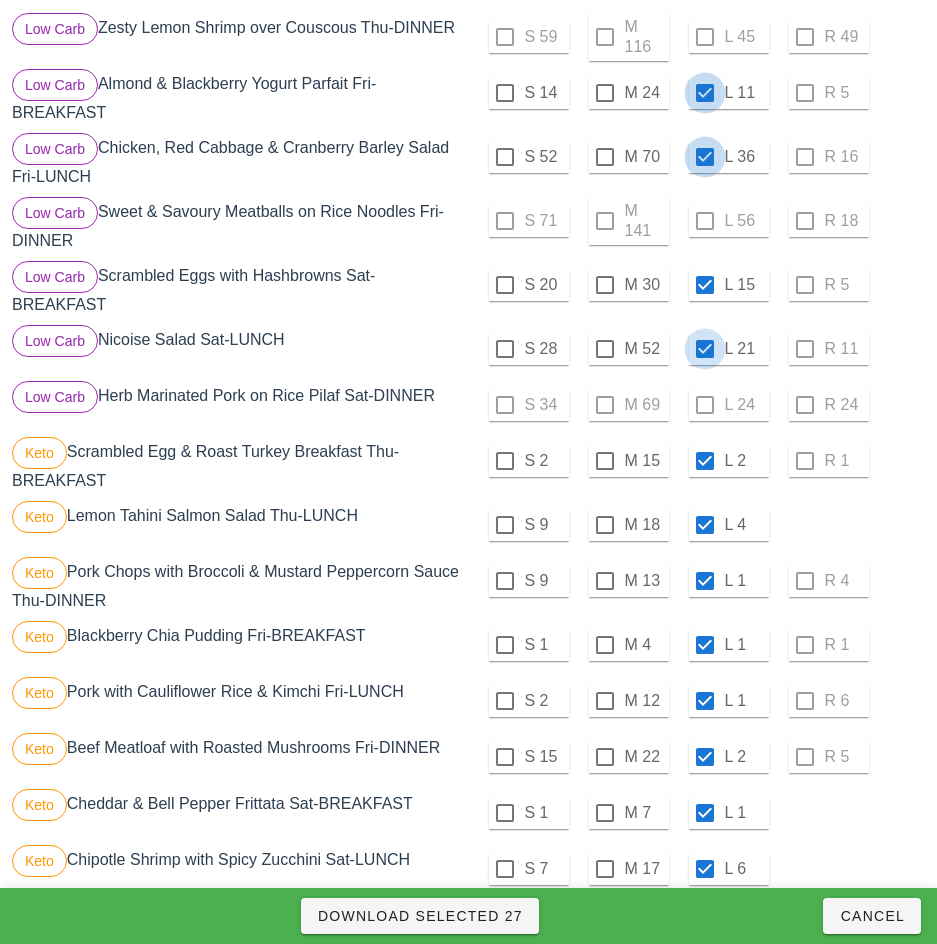 checkbox on "true" 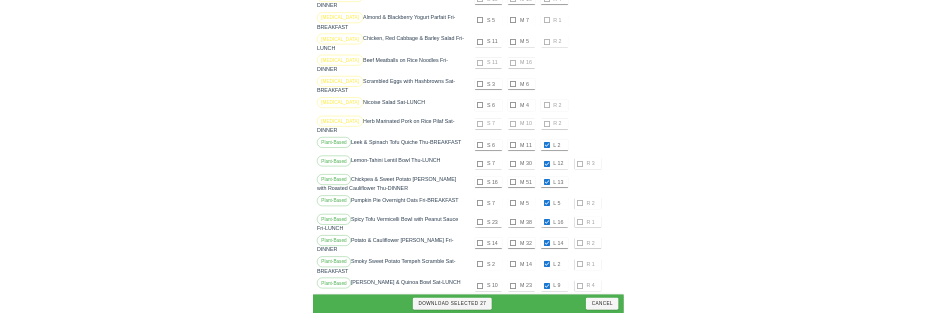 scroll, scrollTop: 2040, scrollLeft: 0, axis: vertical 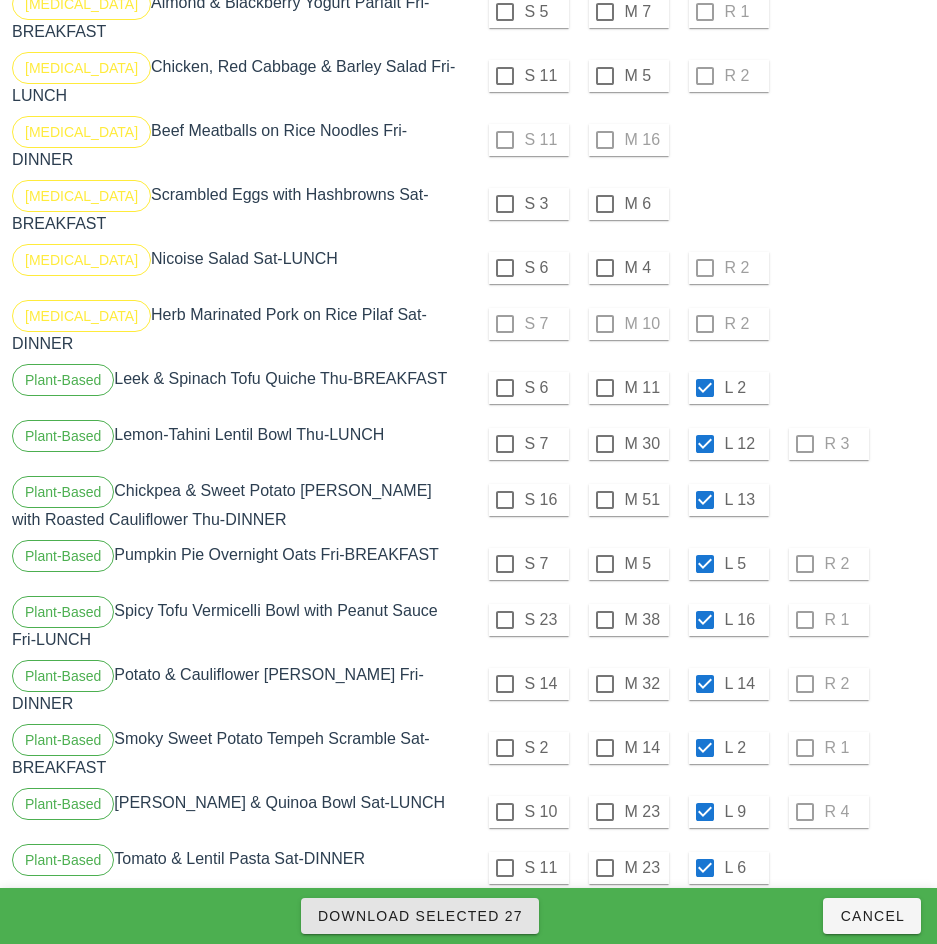 click on "Download Selected 27" at bounding box center [420, 916] 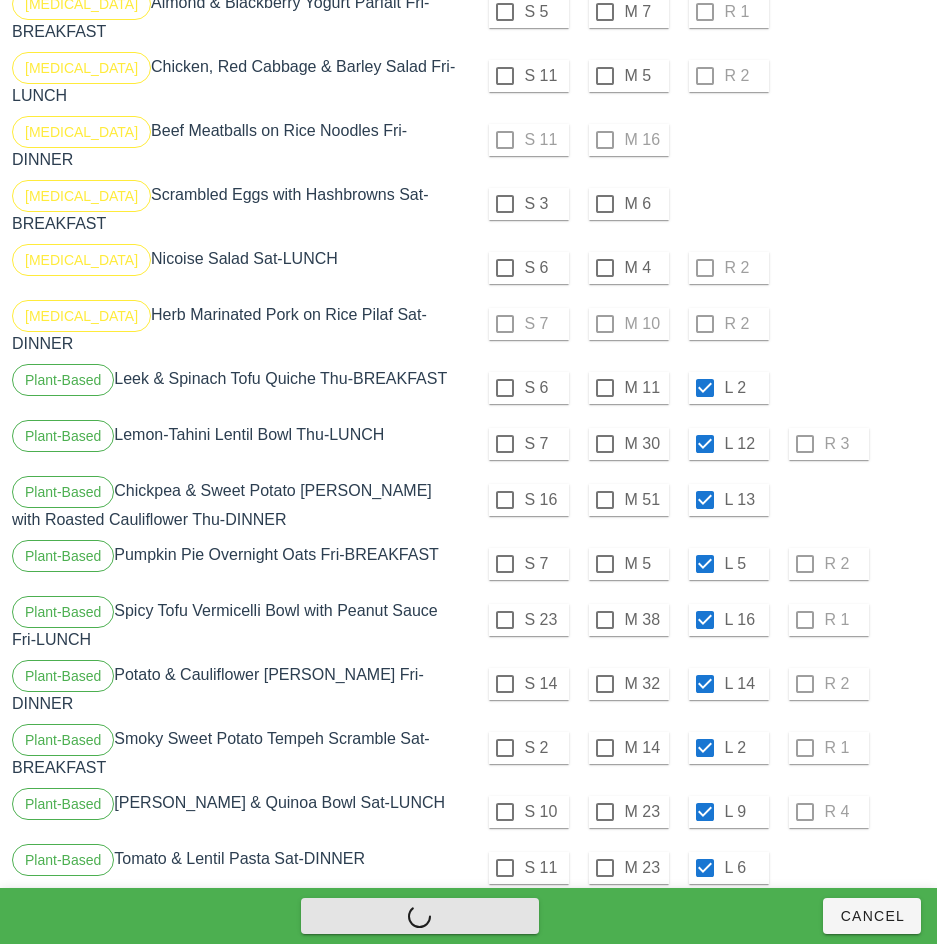 checkbox on "false" 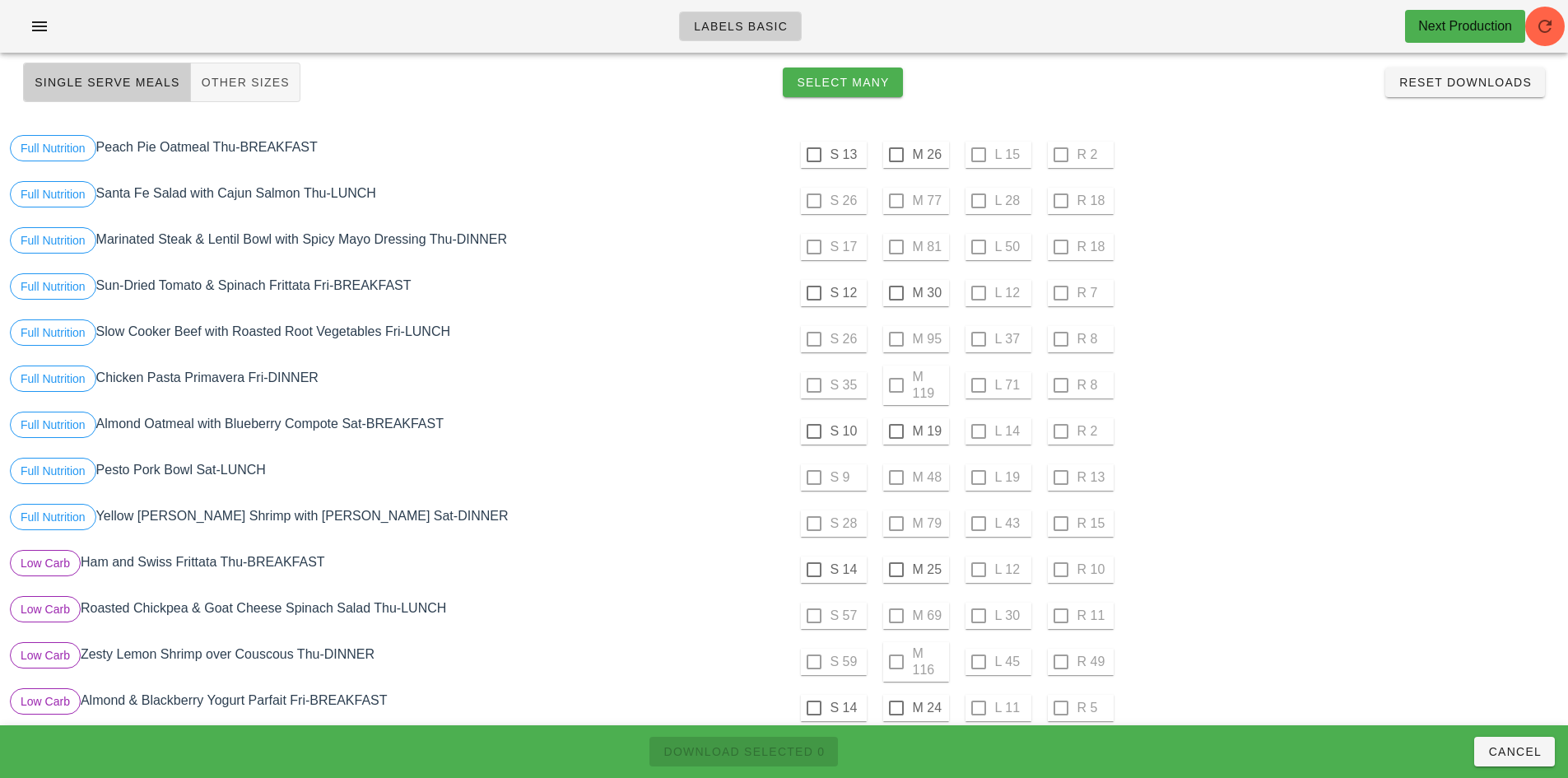 scroll, scrollTop: 0, scrollLeft: 0, axis: both 